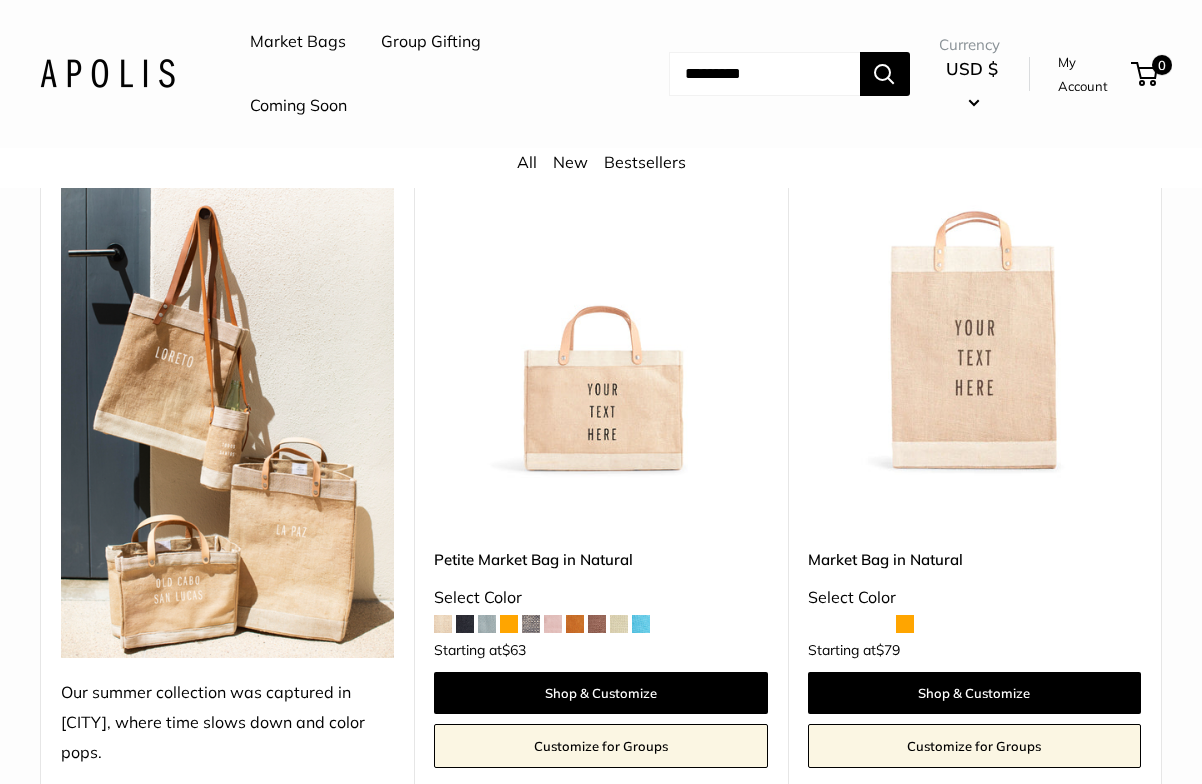 scroll, scrollTop: 294, scrollLeft: 0, axis: vertical 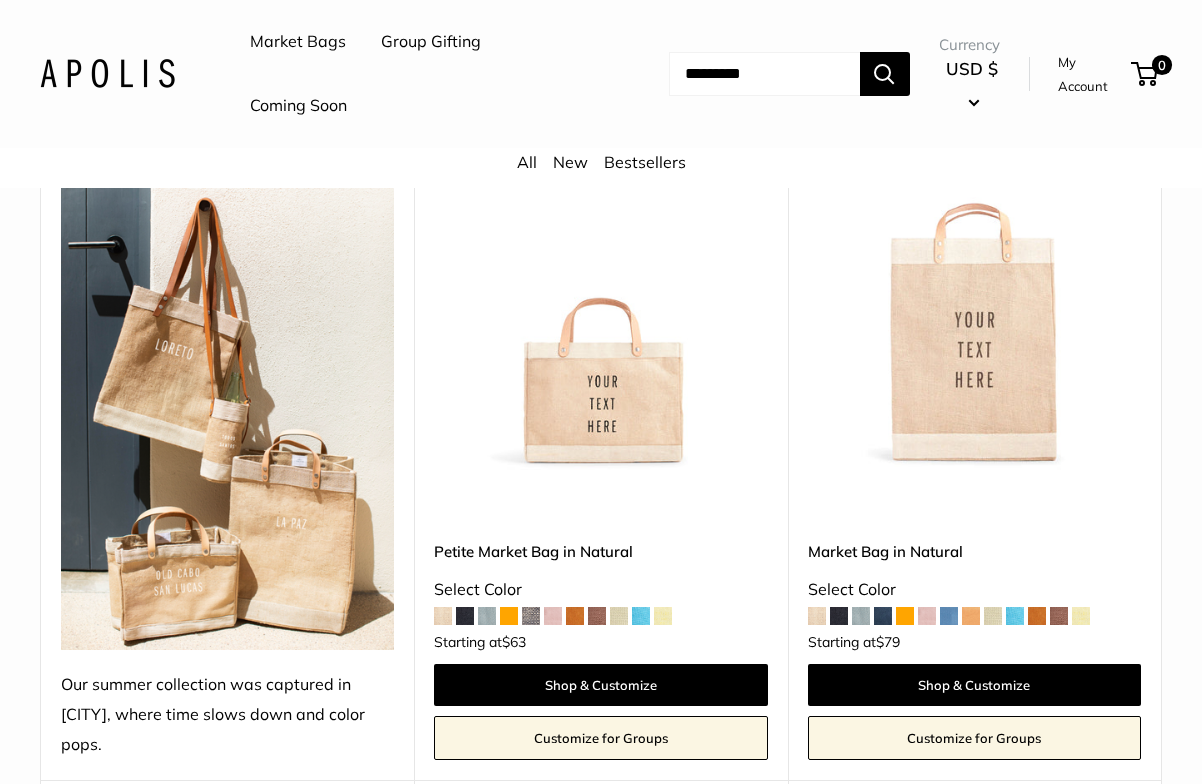 click at bounding box center (0, 0) 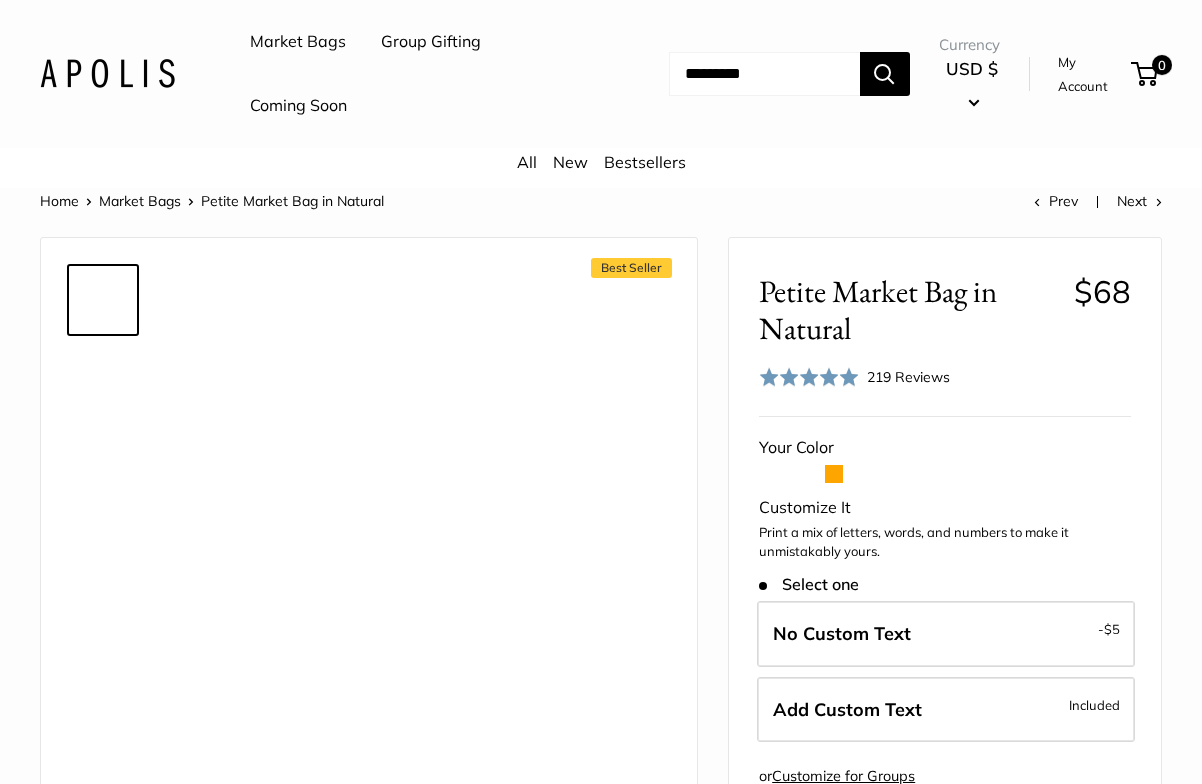 scroll, scrollTop: 0, scrollLeft: 0, axis: both 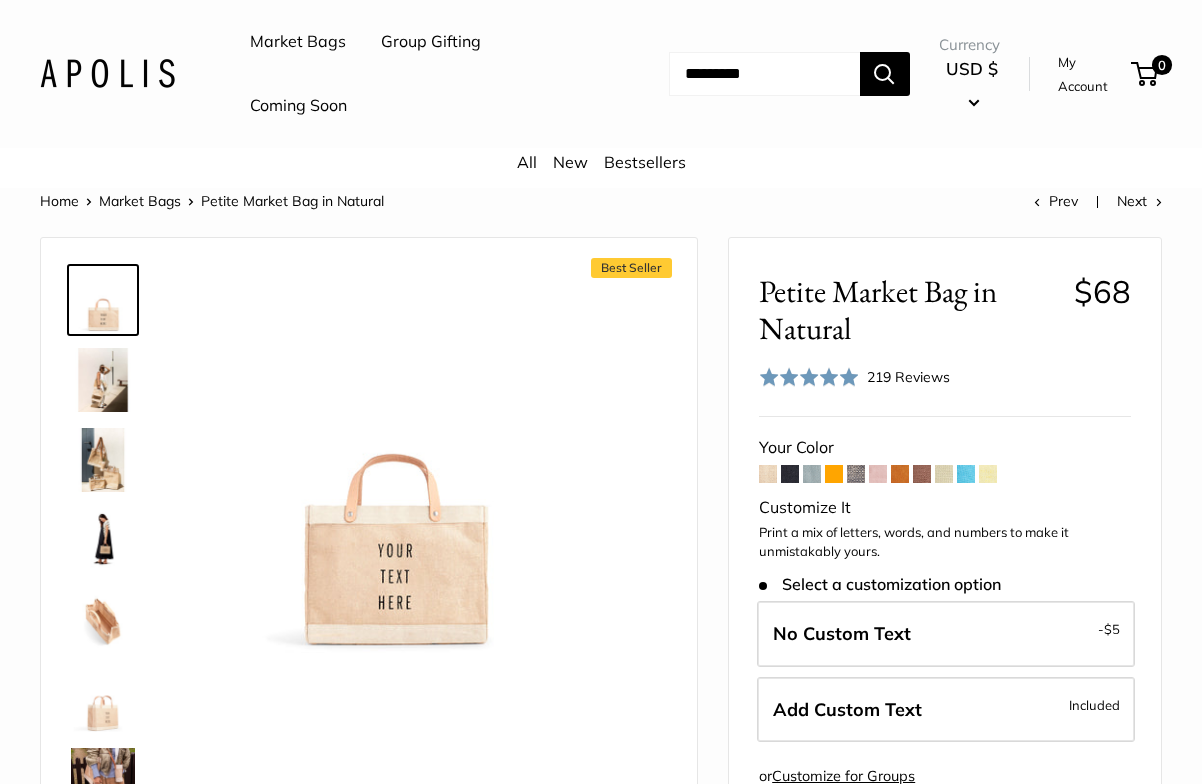 click at bounding box center [103, 380] 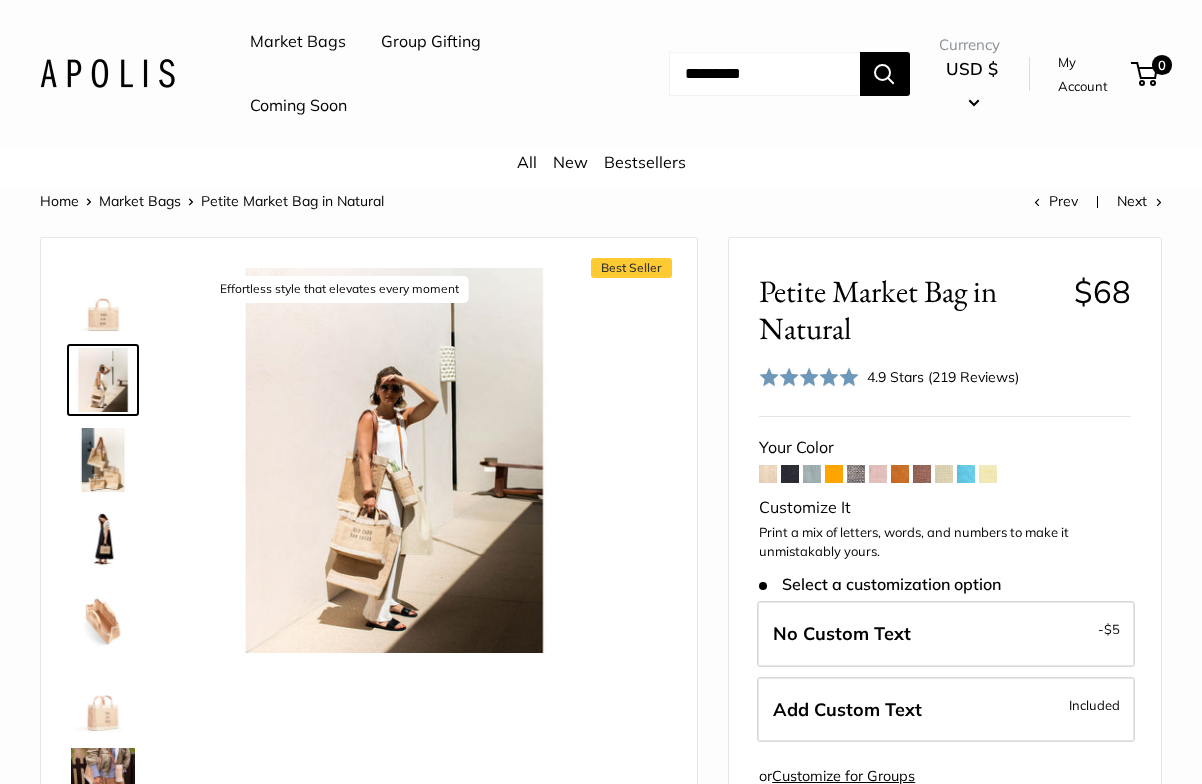 click at bounding box center [103, 460] 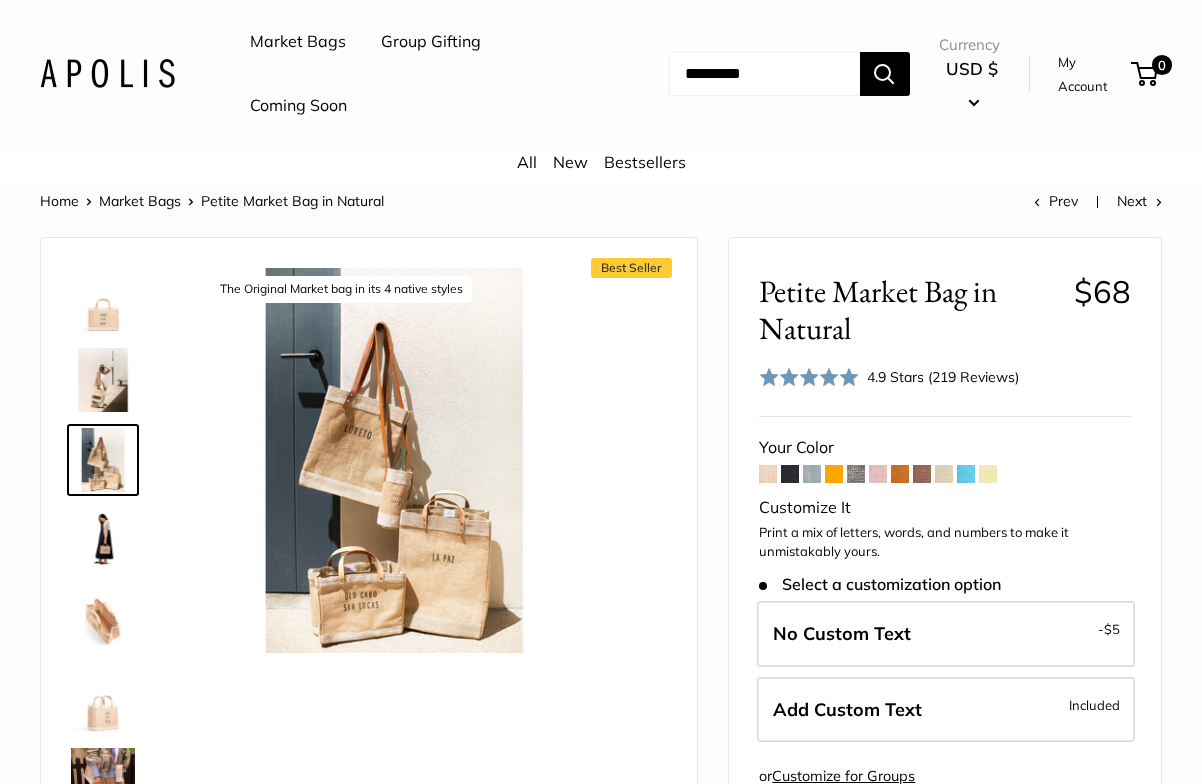 click at bounding box center (103, 540) 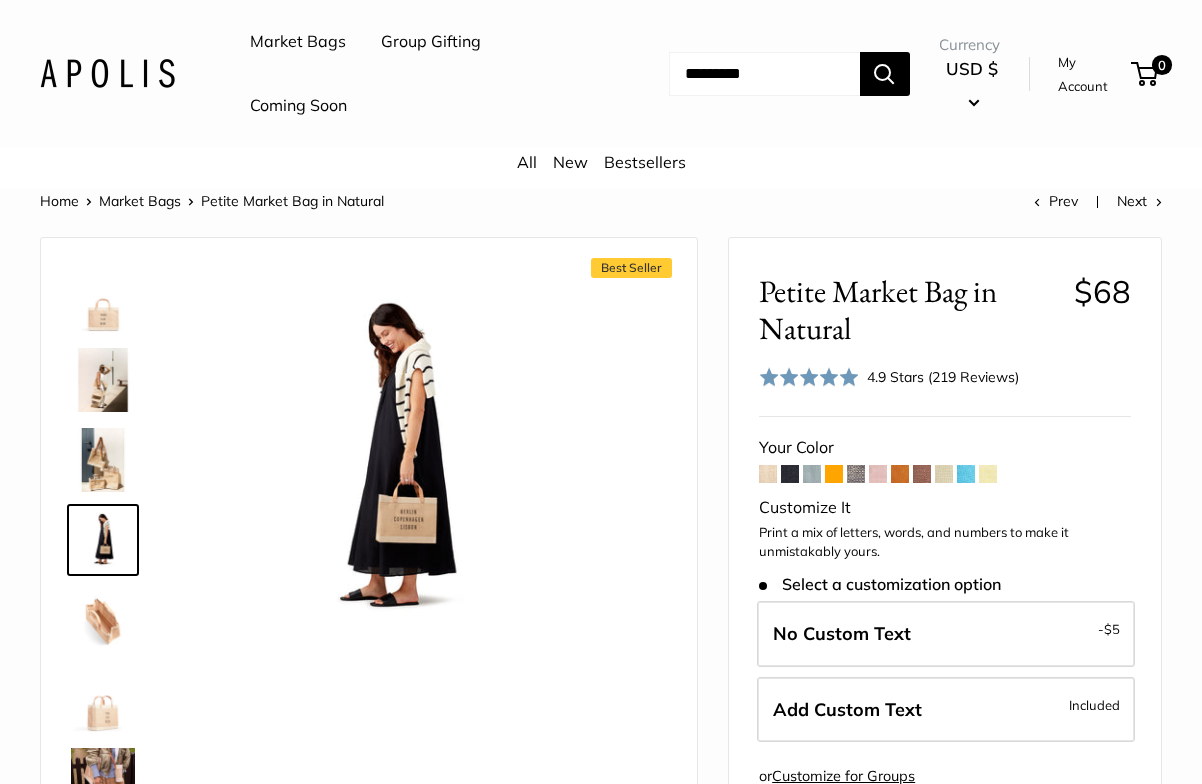click at bounding box center [103, 620] 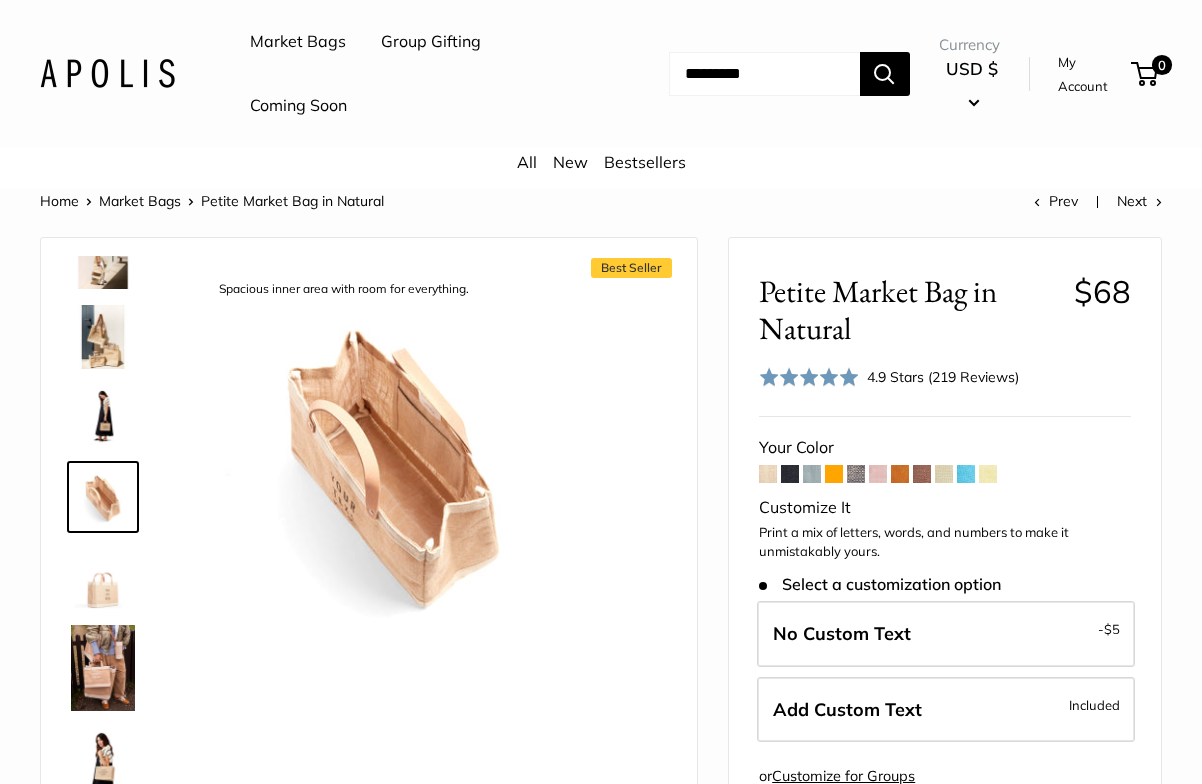click at bounding box center (103, 668) 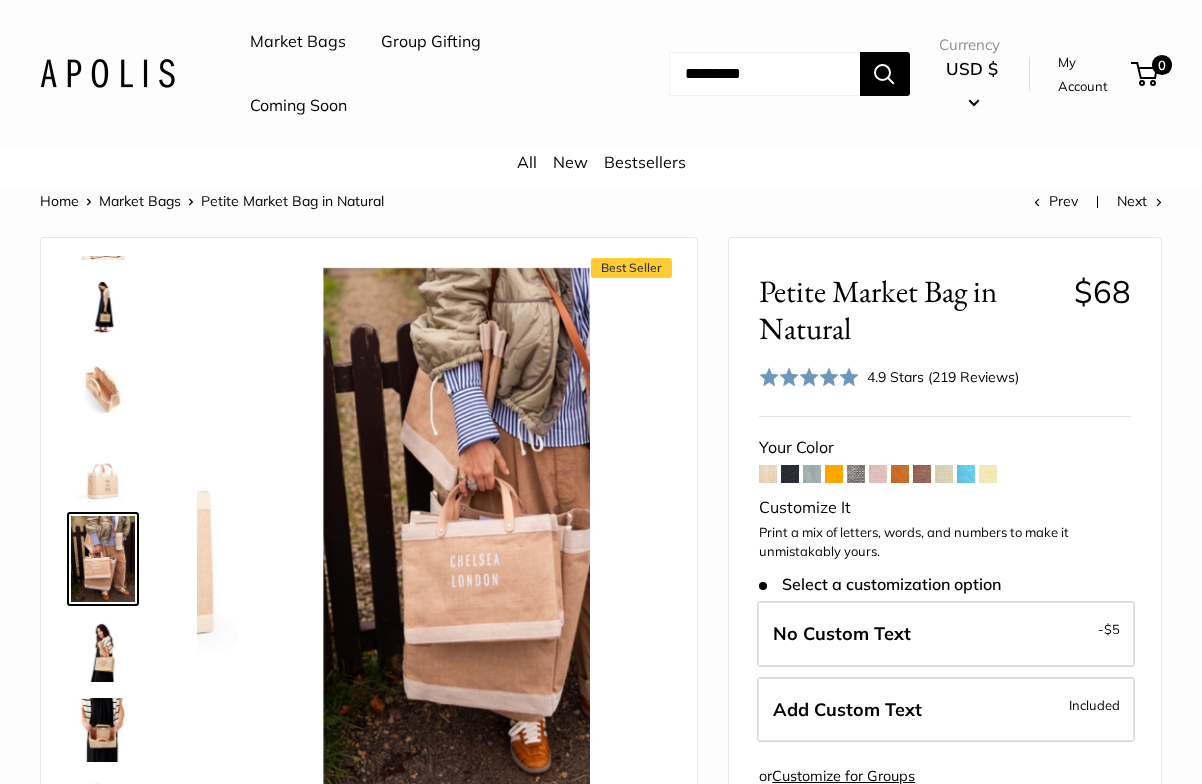 scroll, scrollTop: 233, scrollLeft: 0, axis: vertical 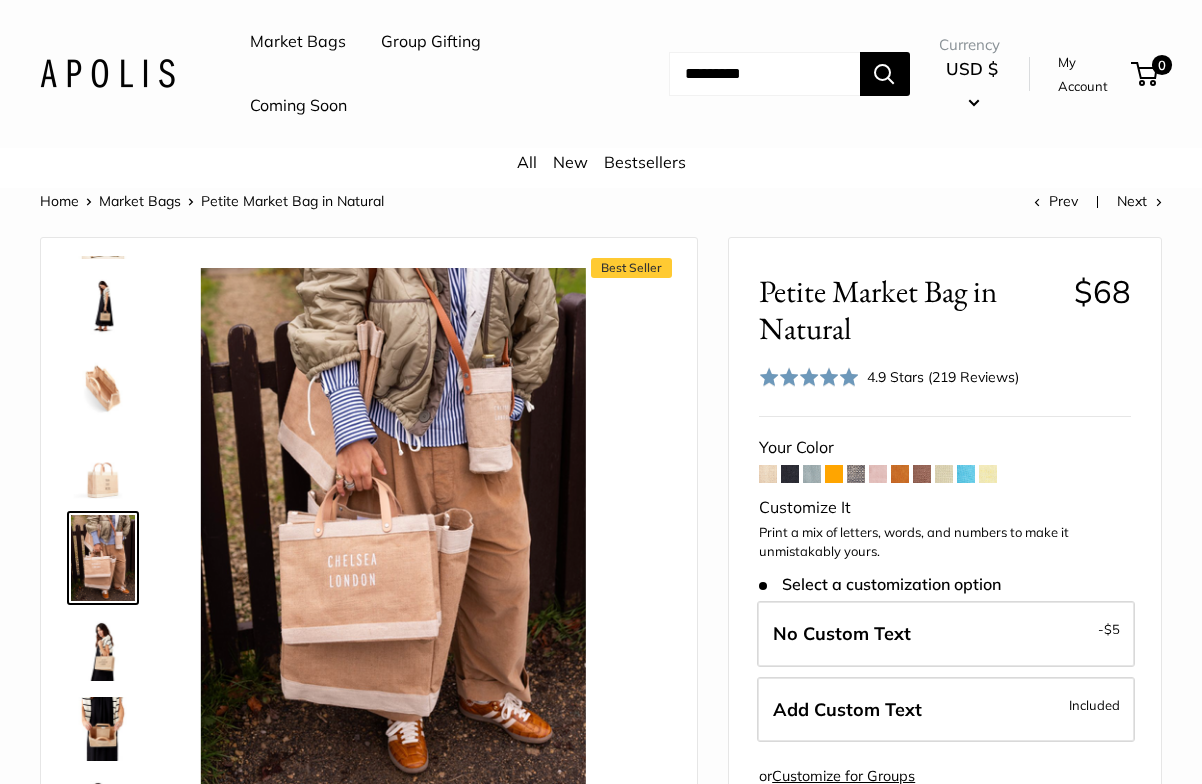 click at bounding box center [988, 474] 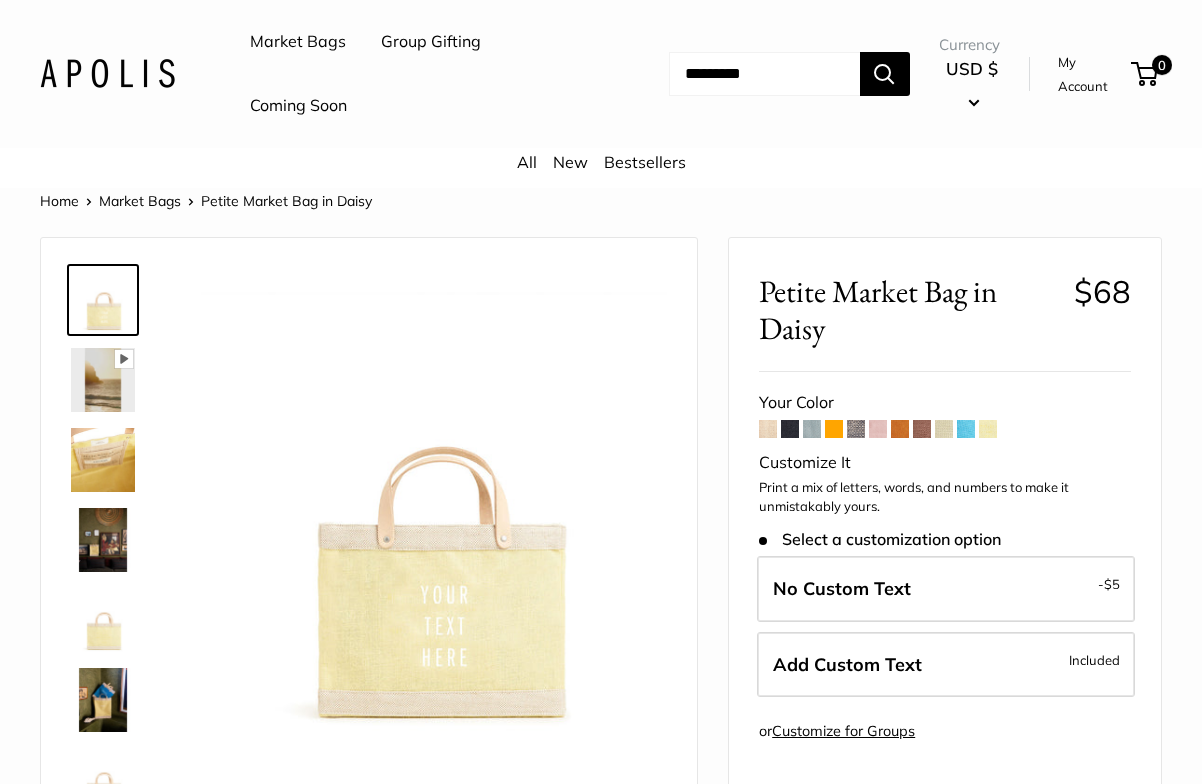 scroll, scrollTop: 0, scrollLeft: 0, axis: both 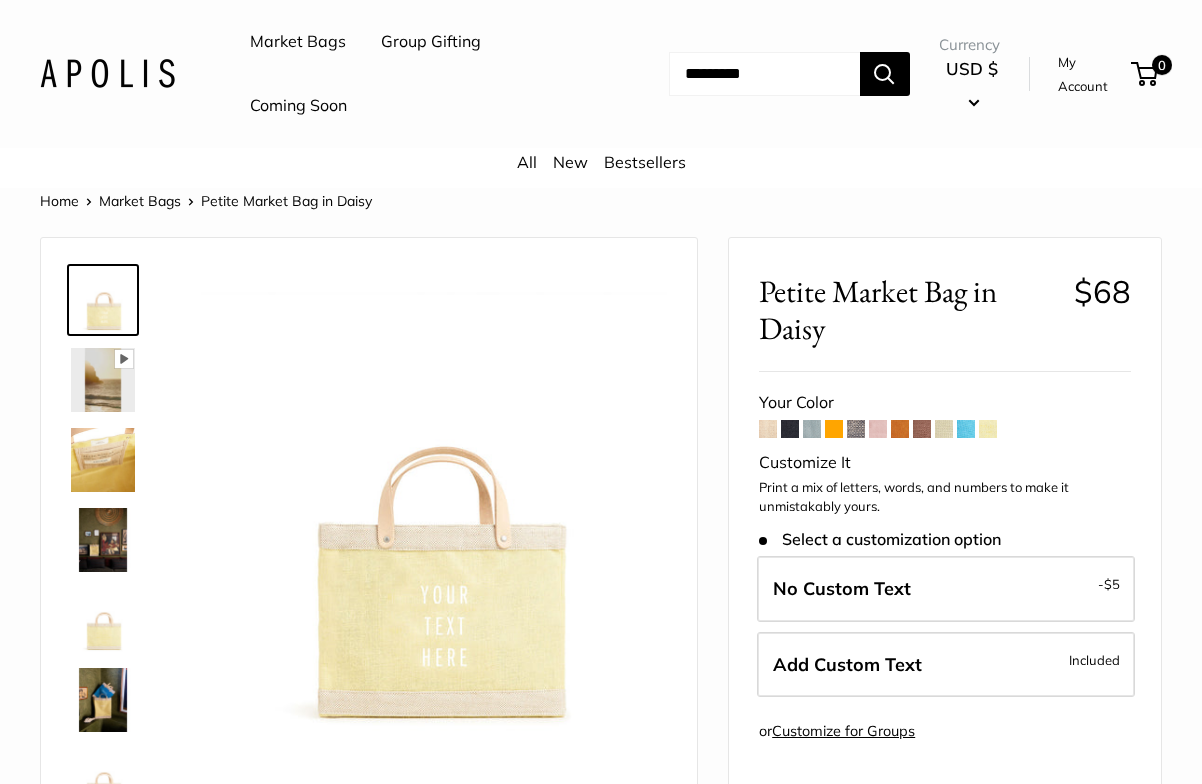 click at bounding box center (944, 429) 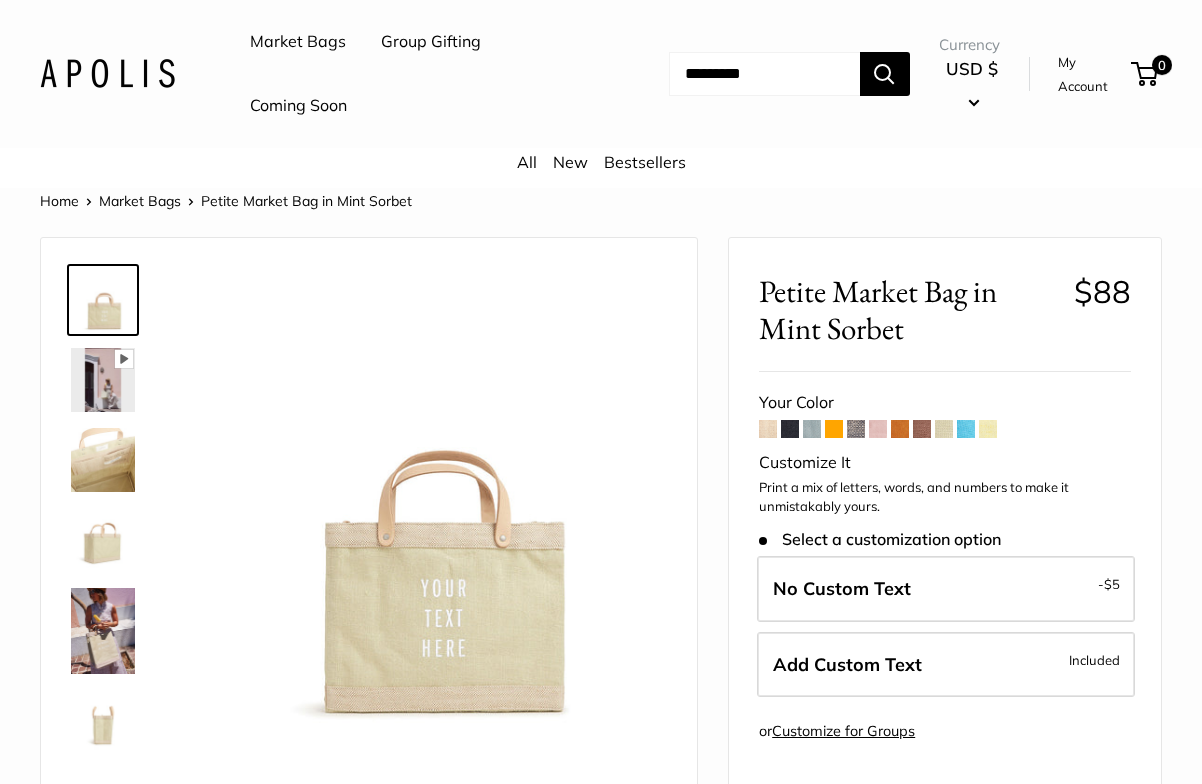 scroll, scrollTop: 0, scrollLeft: 0, axis: both 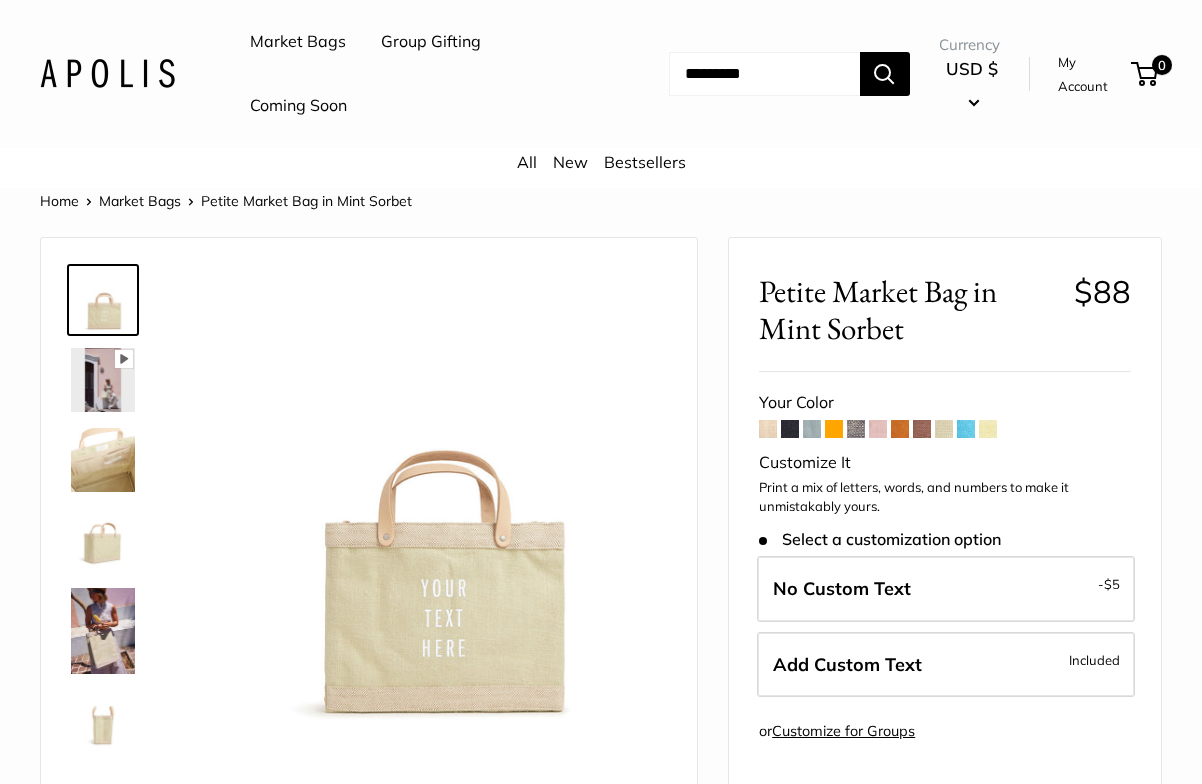 click at bounding box center (922, 429) 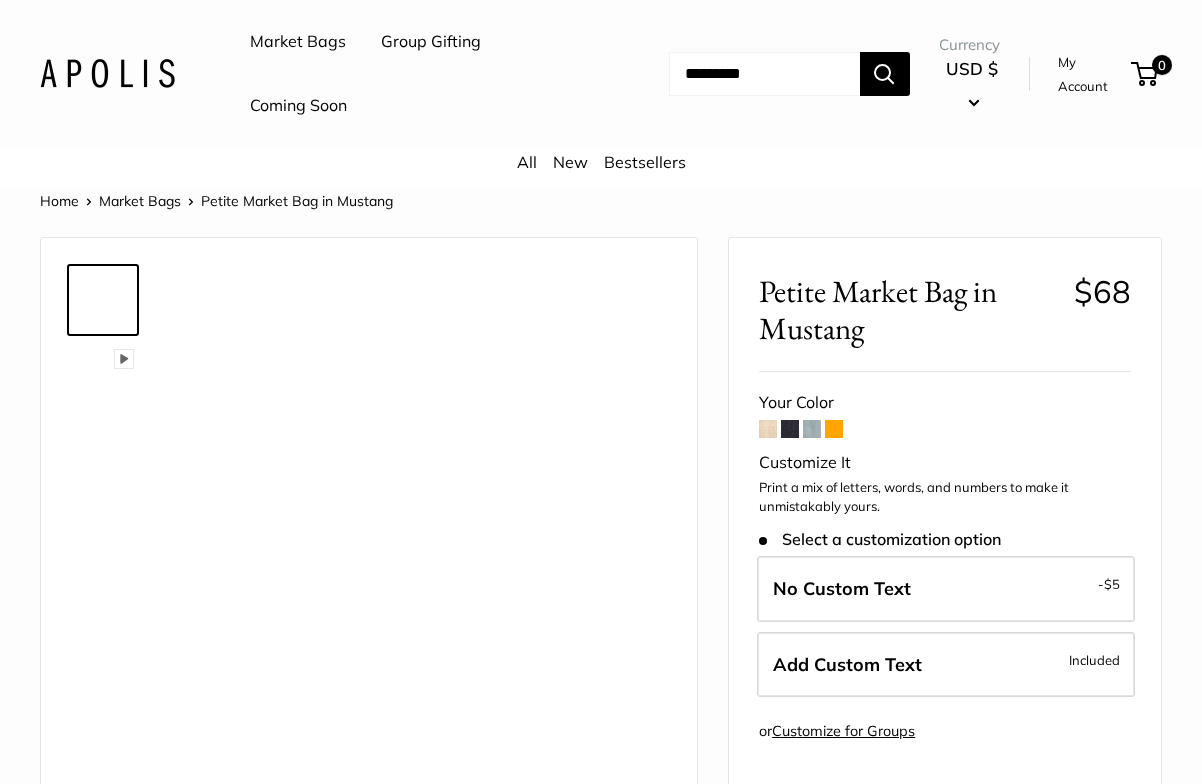 scroll, scrollTop: 0, scrollLeft: 0, axis: both 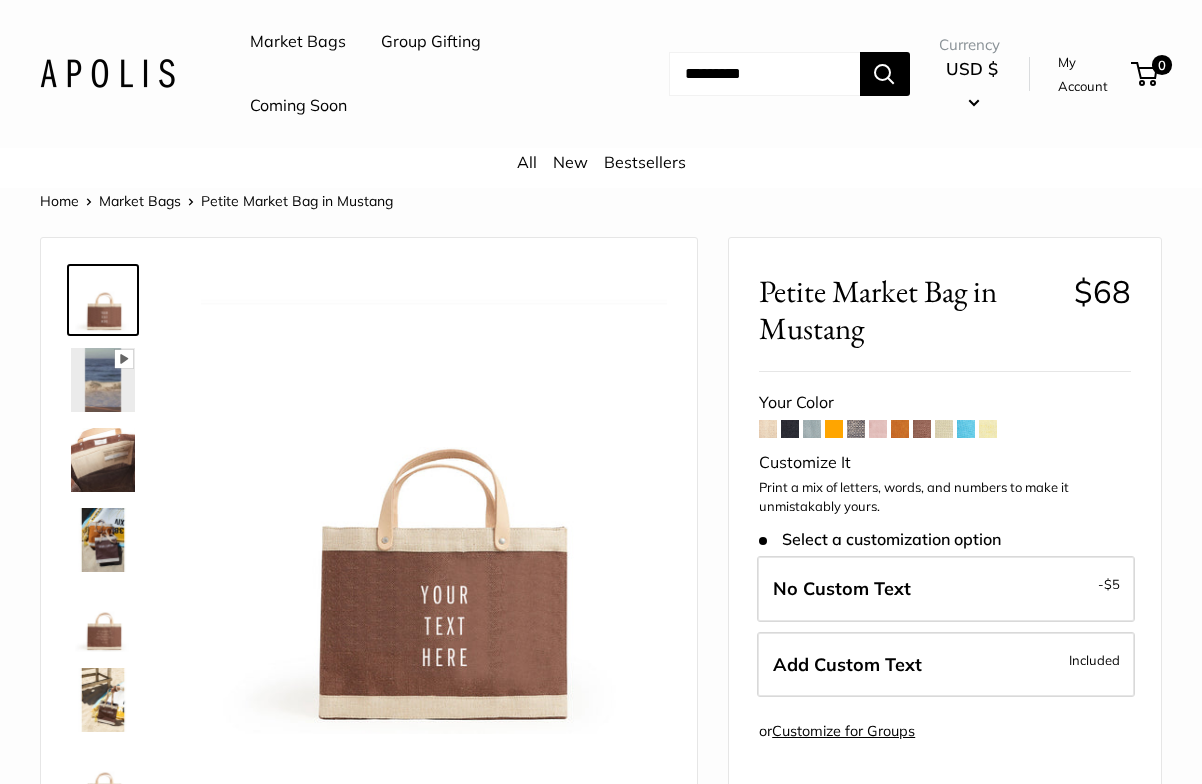 click at bounding box center [878, 429] 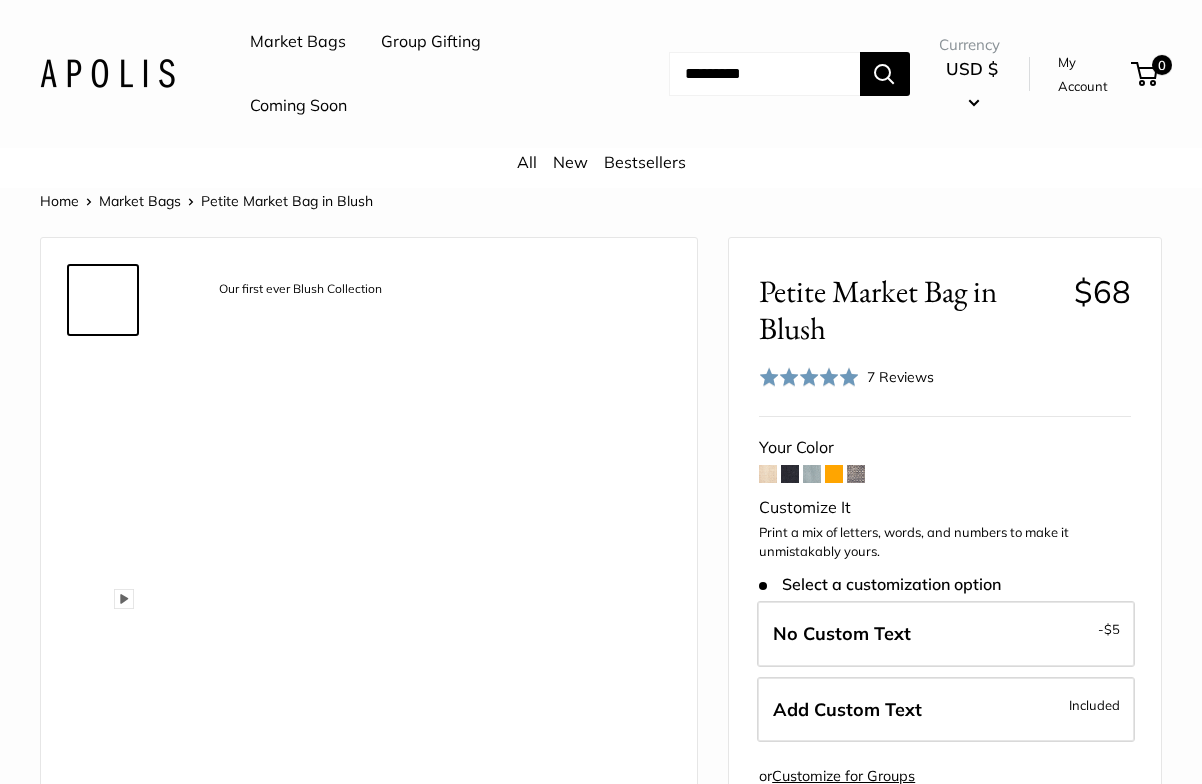 scroll, scrollTop: 0, scrollLeft: 0, axis: both 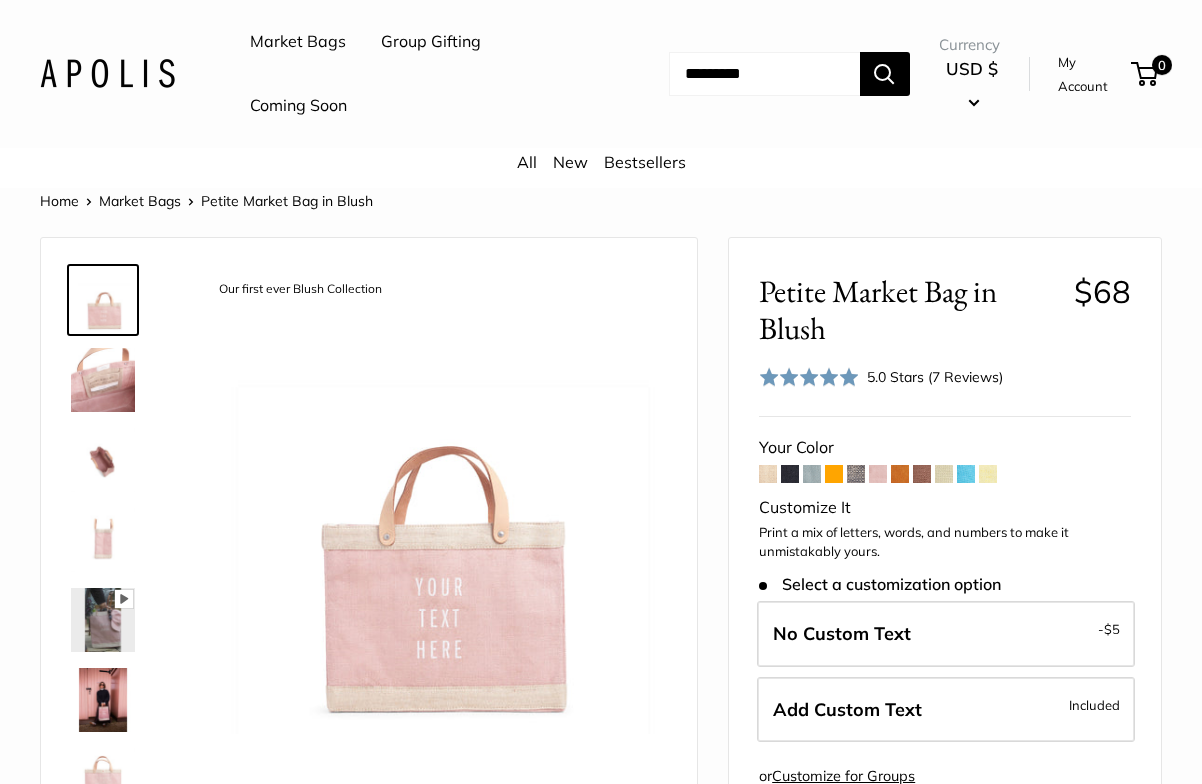 click at bounding box center [812, 474] 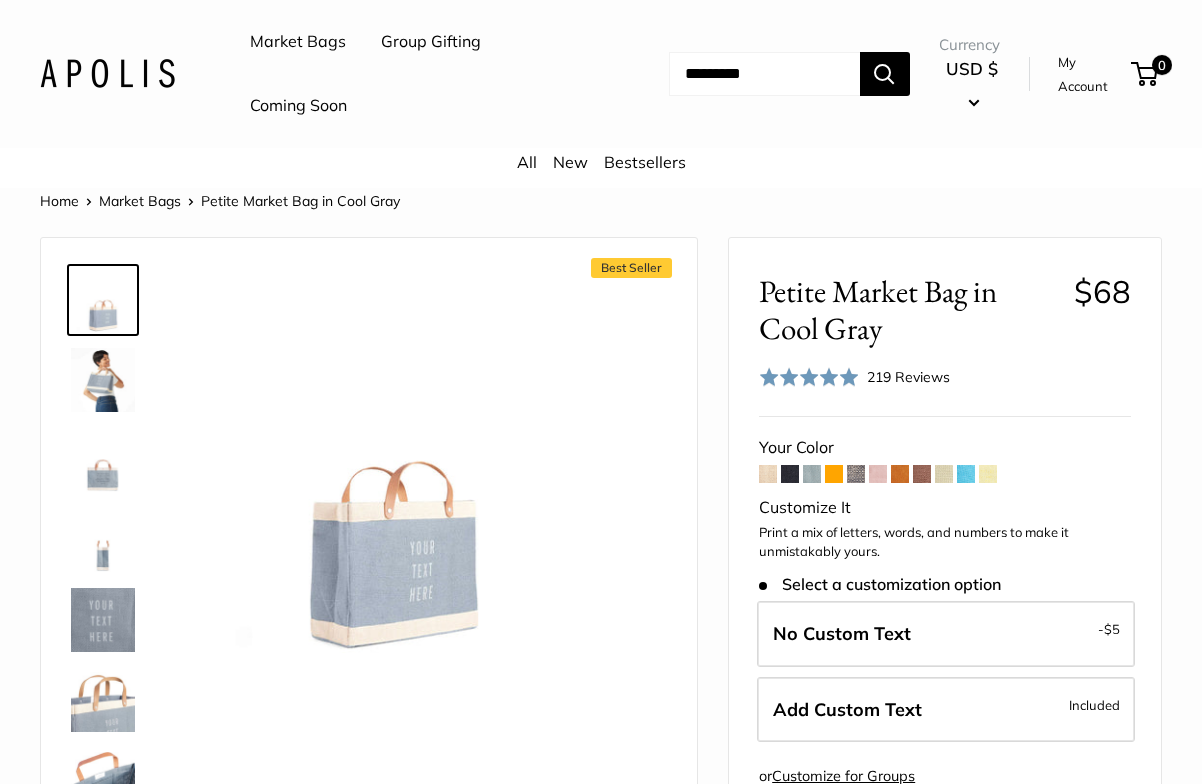 scroll, scrollTop: 0, scrollLeft: 0, axis: both 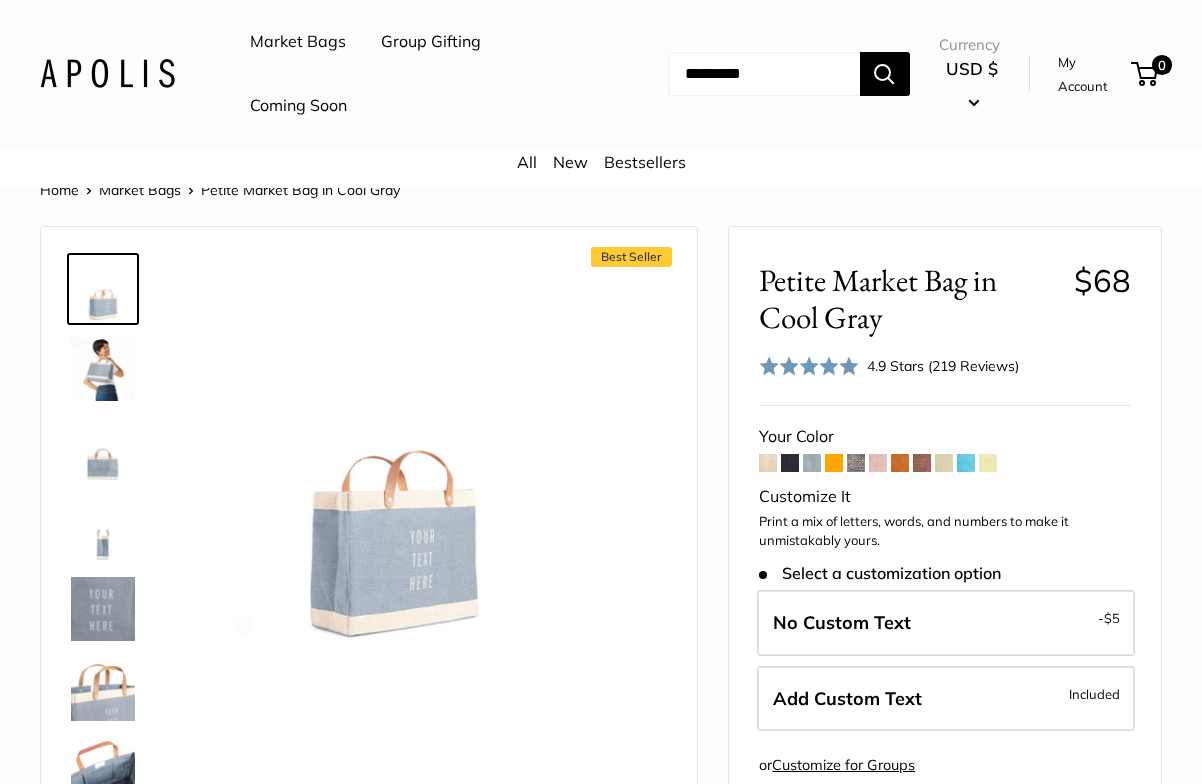 click at bounding box center (790, 463) 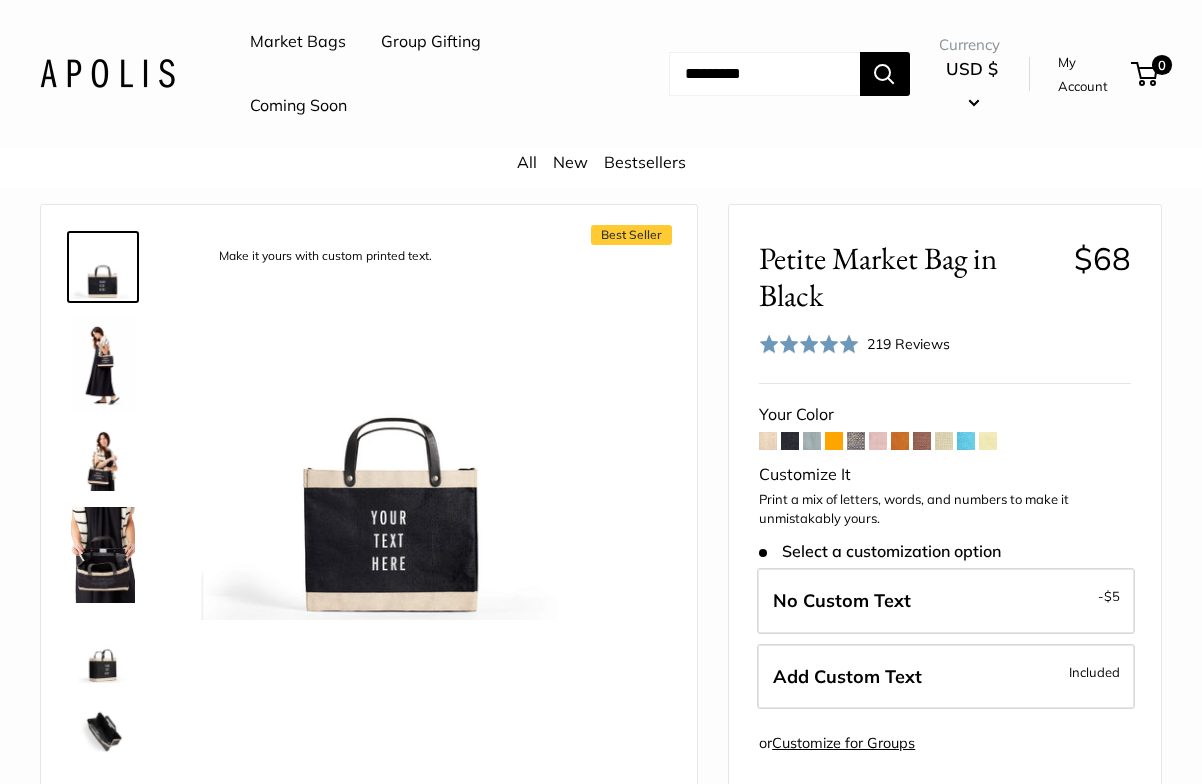 scroll, scrollTop: 33, scrollLeft: 0, axis: vertical 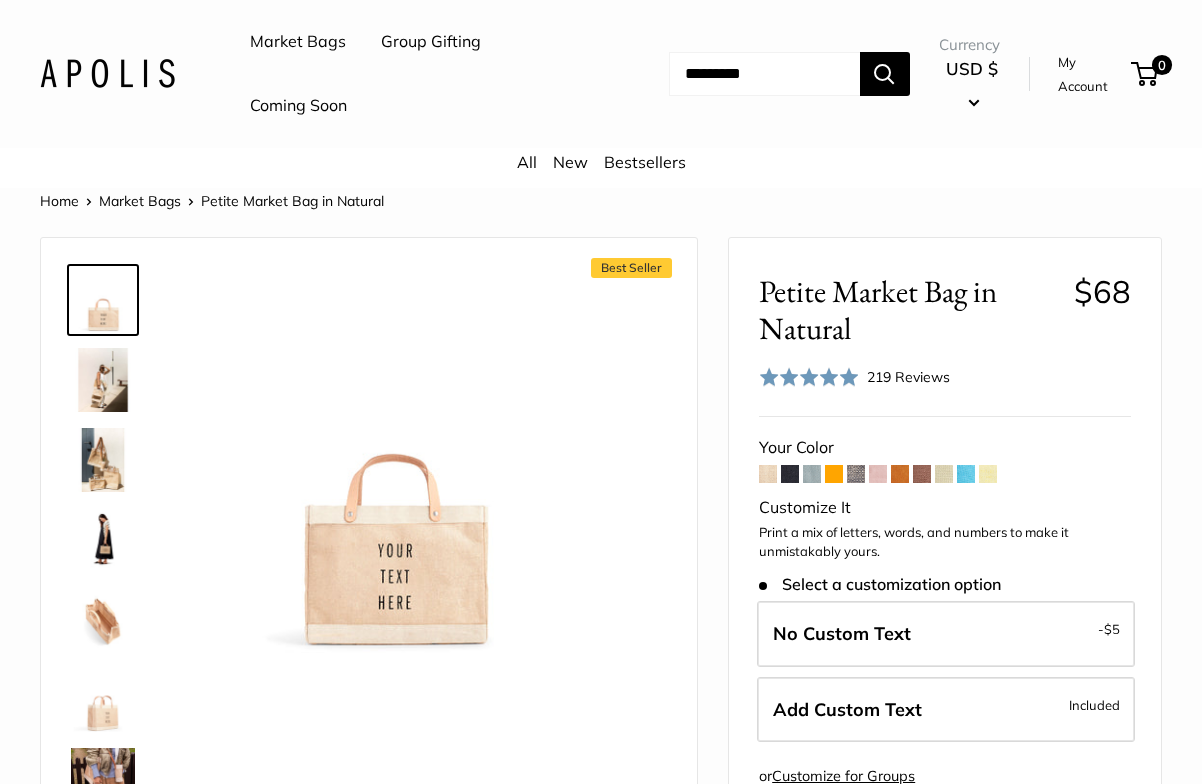 click at bounding box center (834, 474) 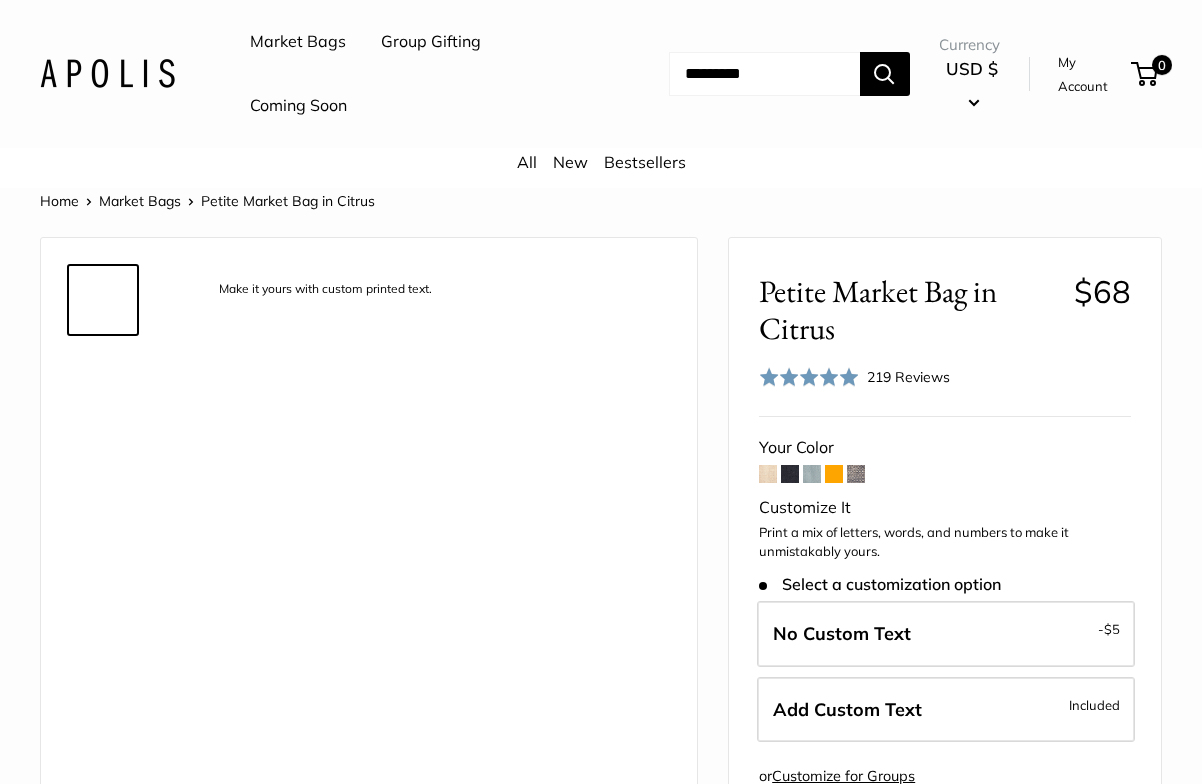scroll, scrollTop: 0, scrollLeft: 0, axis: both 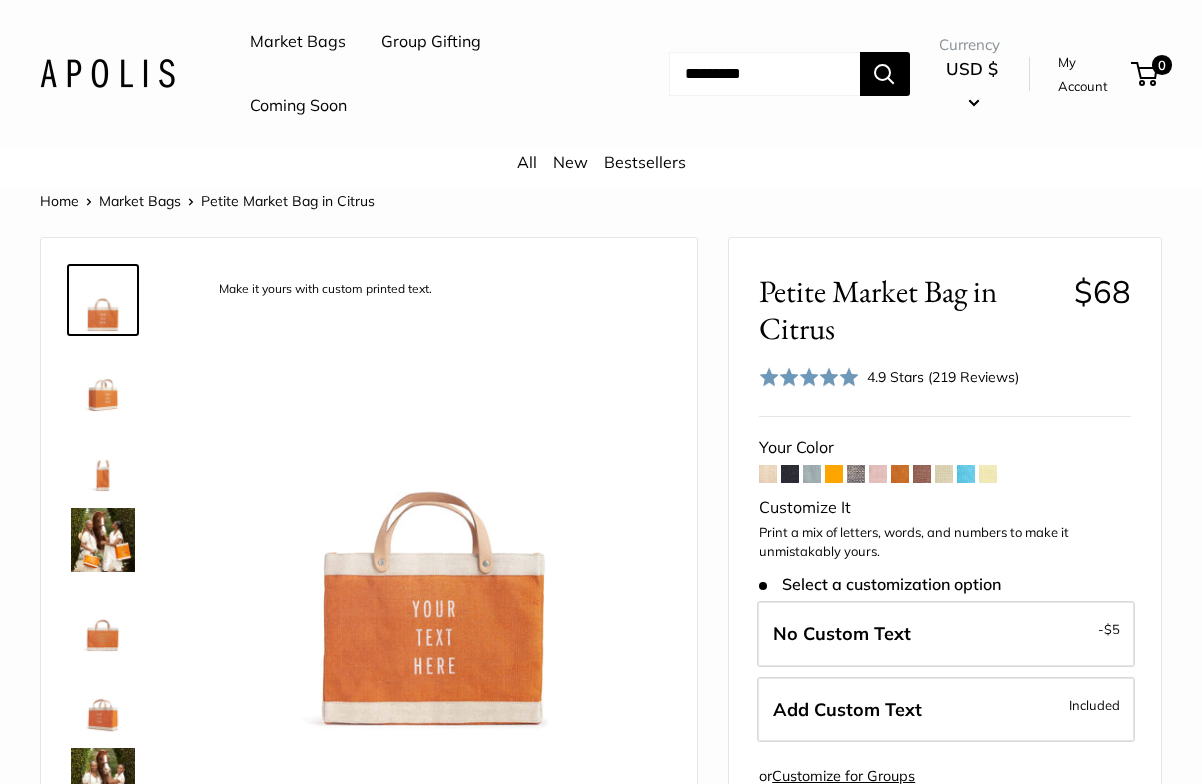 click at bounding box center (944, 474) 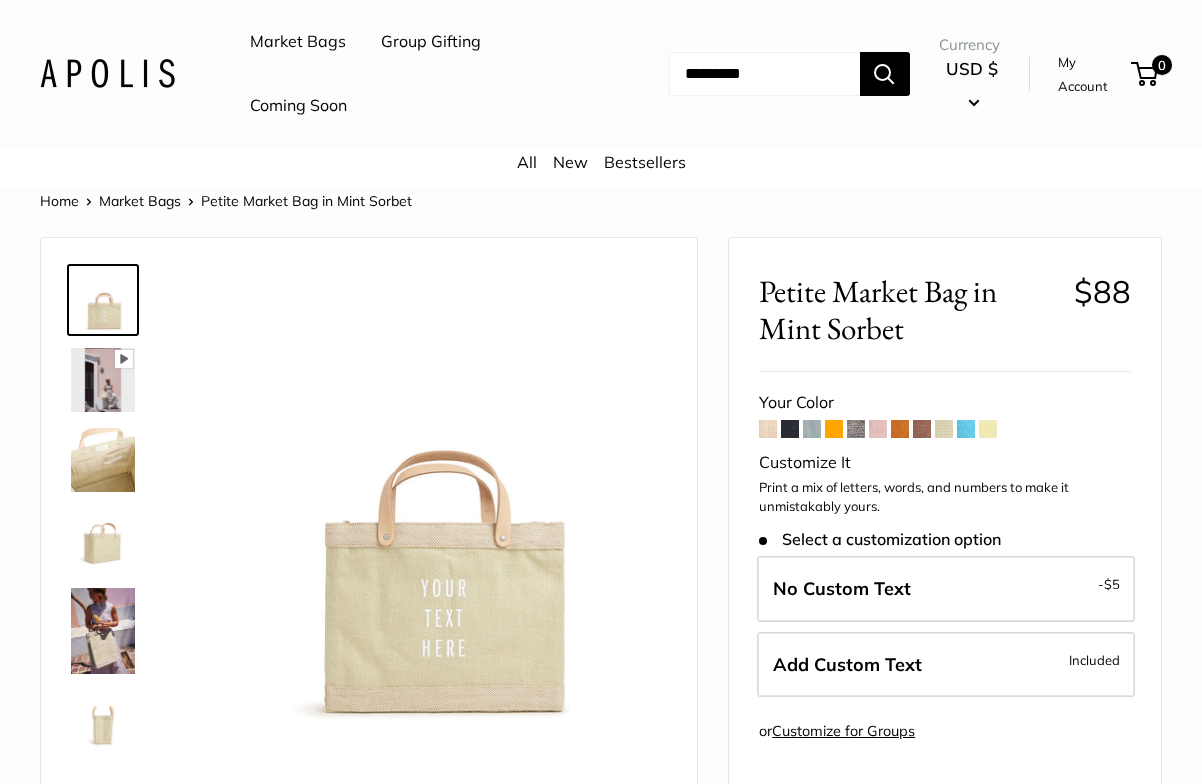 scroll, scrollTop: 0, scrollLeft: 0, axis: both 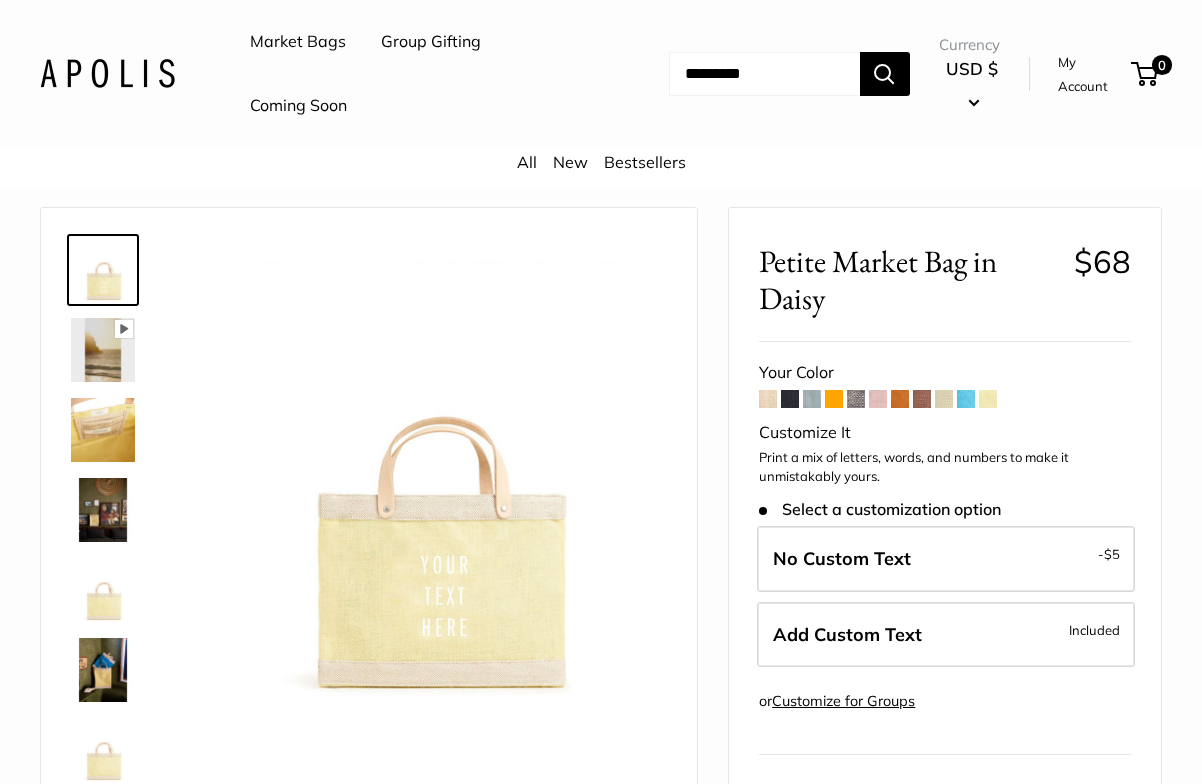 click at bounding box center (856, 399) 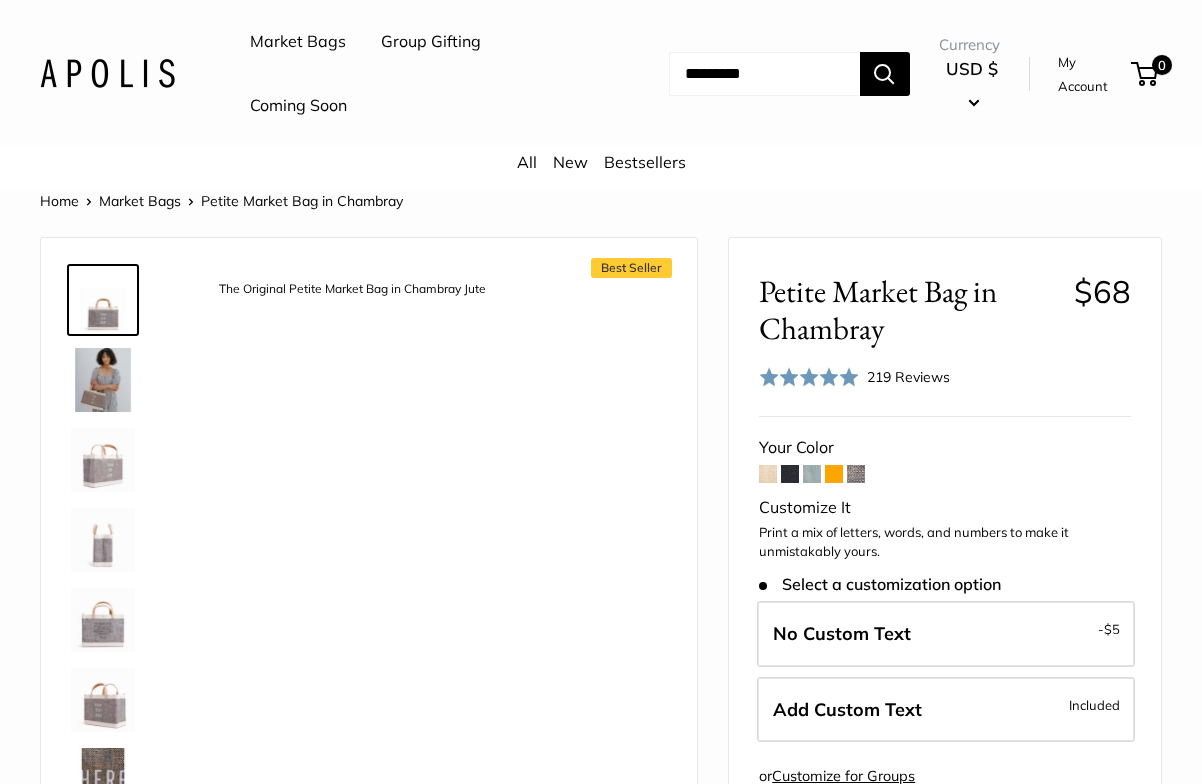 scroll, scrollTop: 0, scrollLeft: 0, axis: both 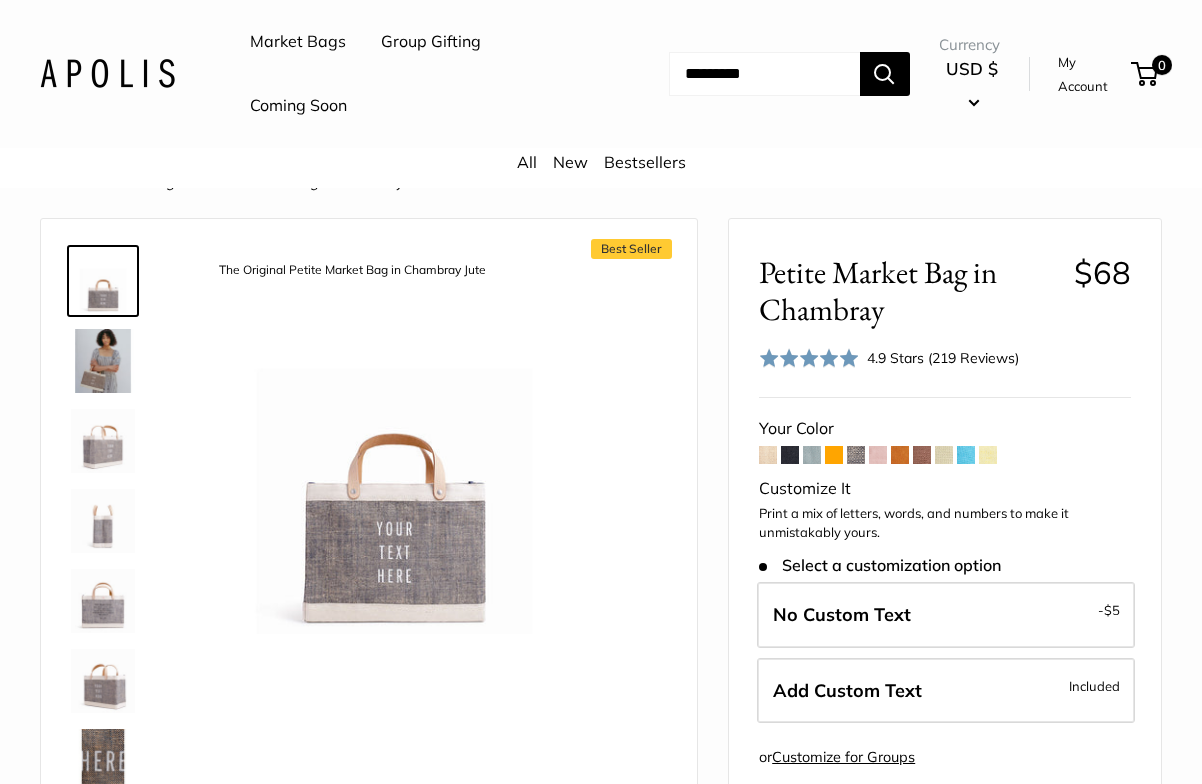 click at bounding box center (103, 361) 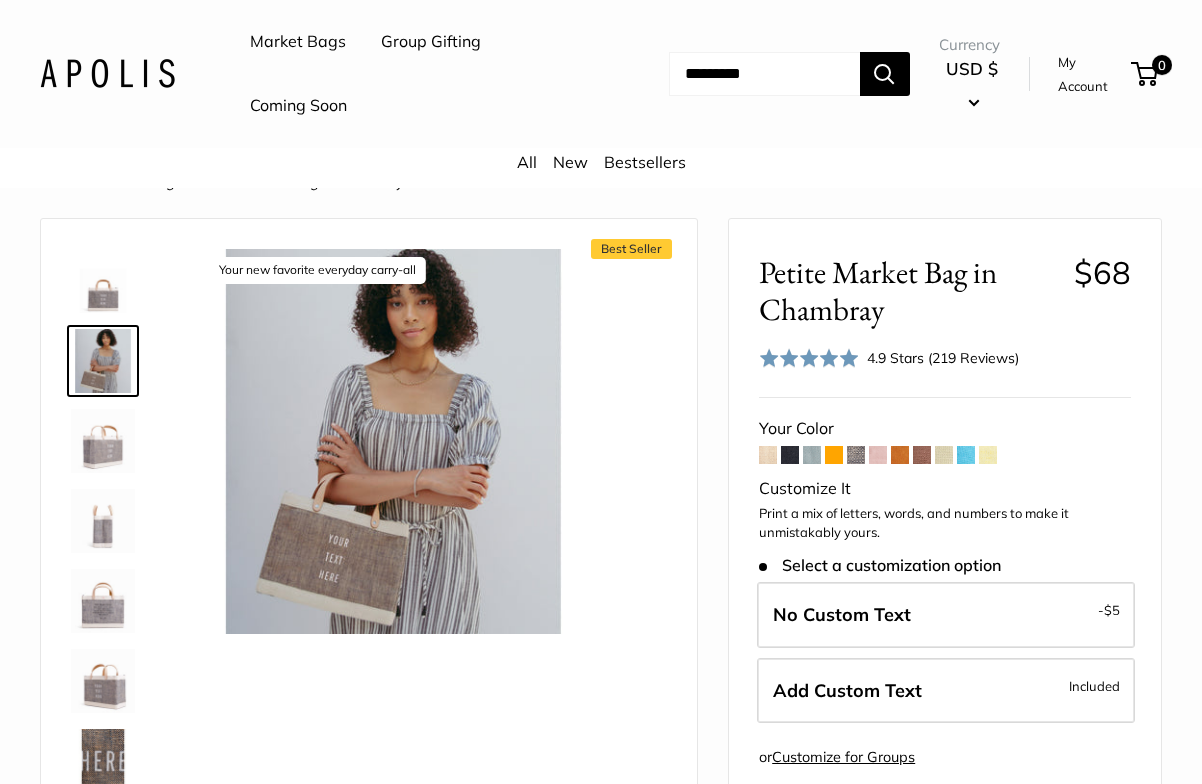 click at bounding box center (103, 441) 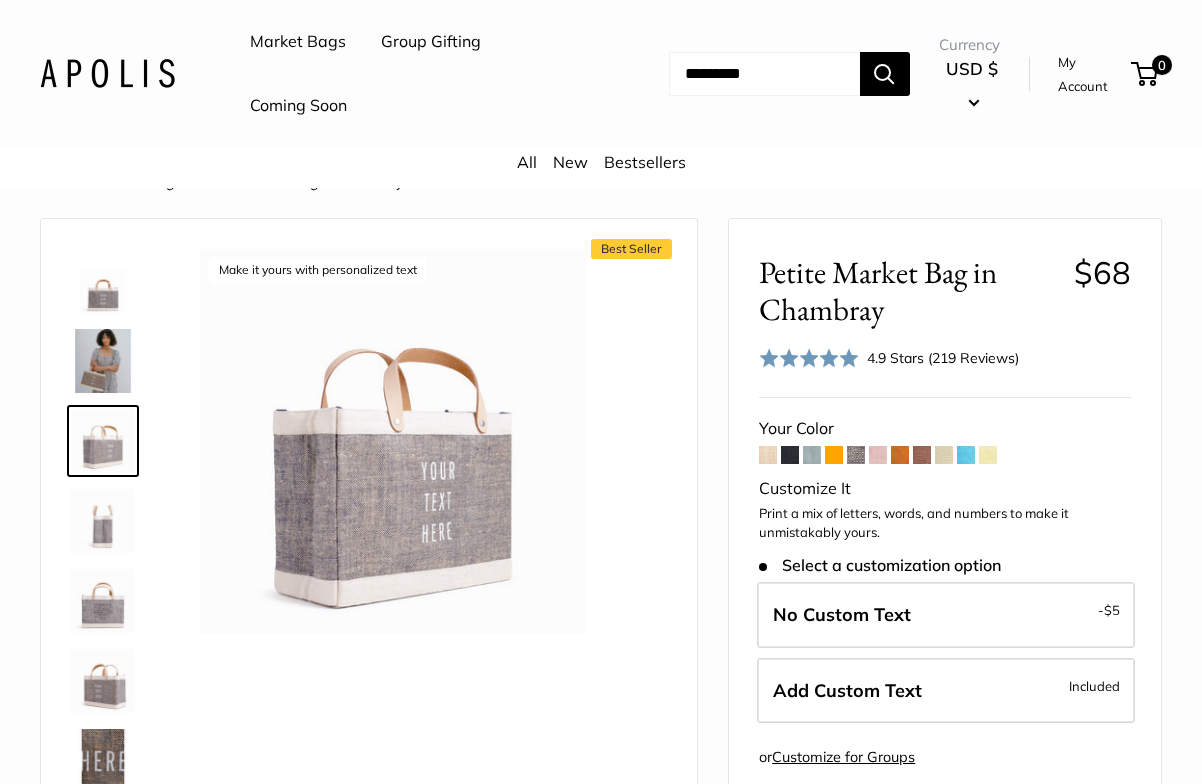 click at bounding box center [103, 521] 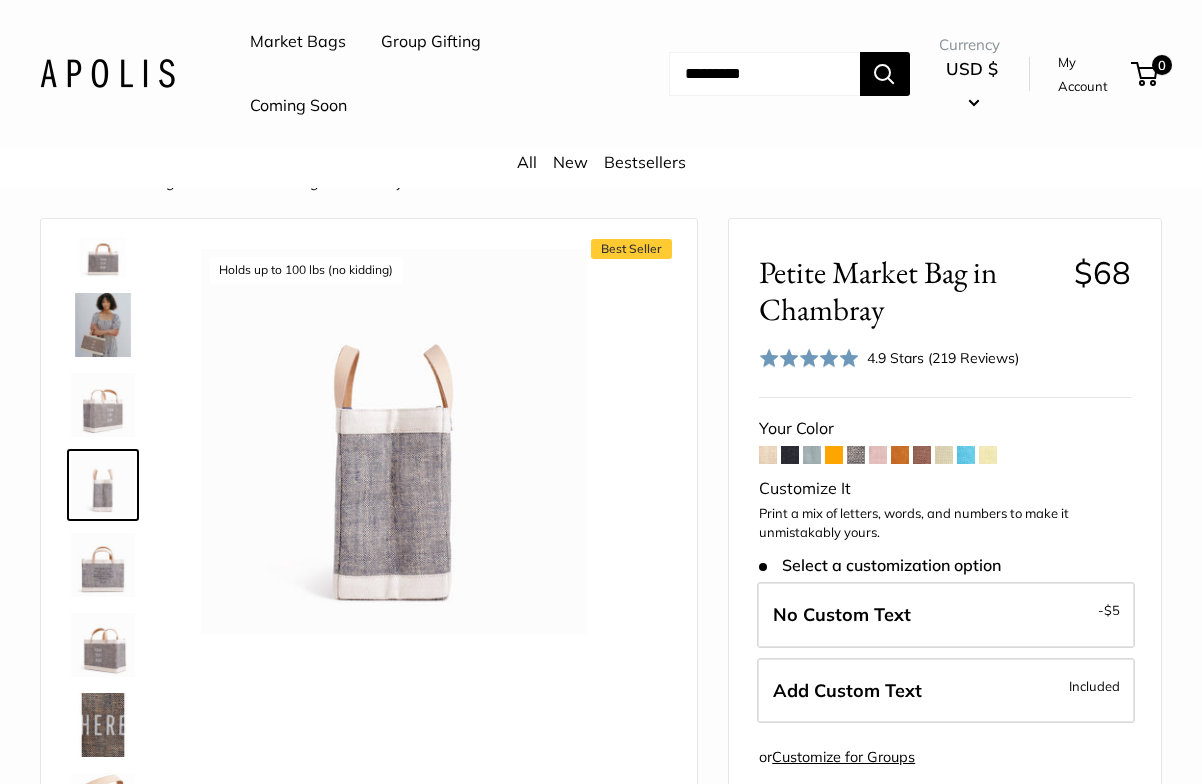 click at bounding box center [103, 565] 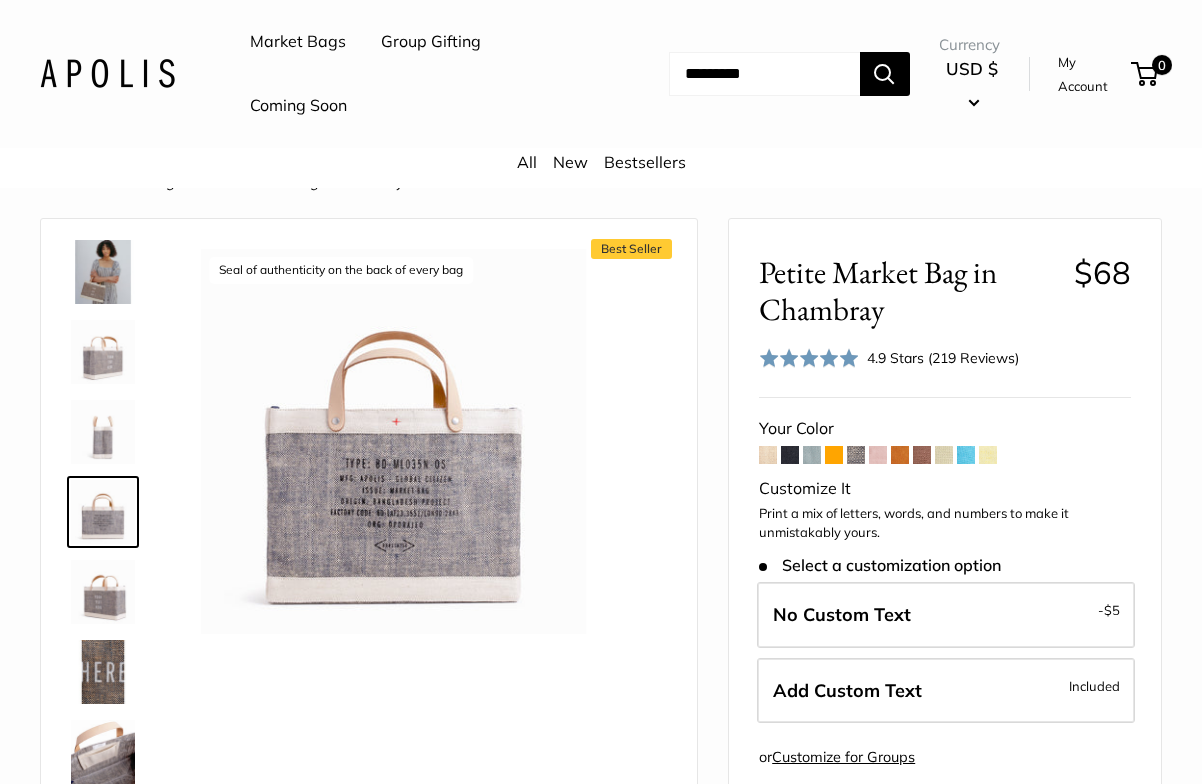 click at bounding box center (103, 592) 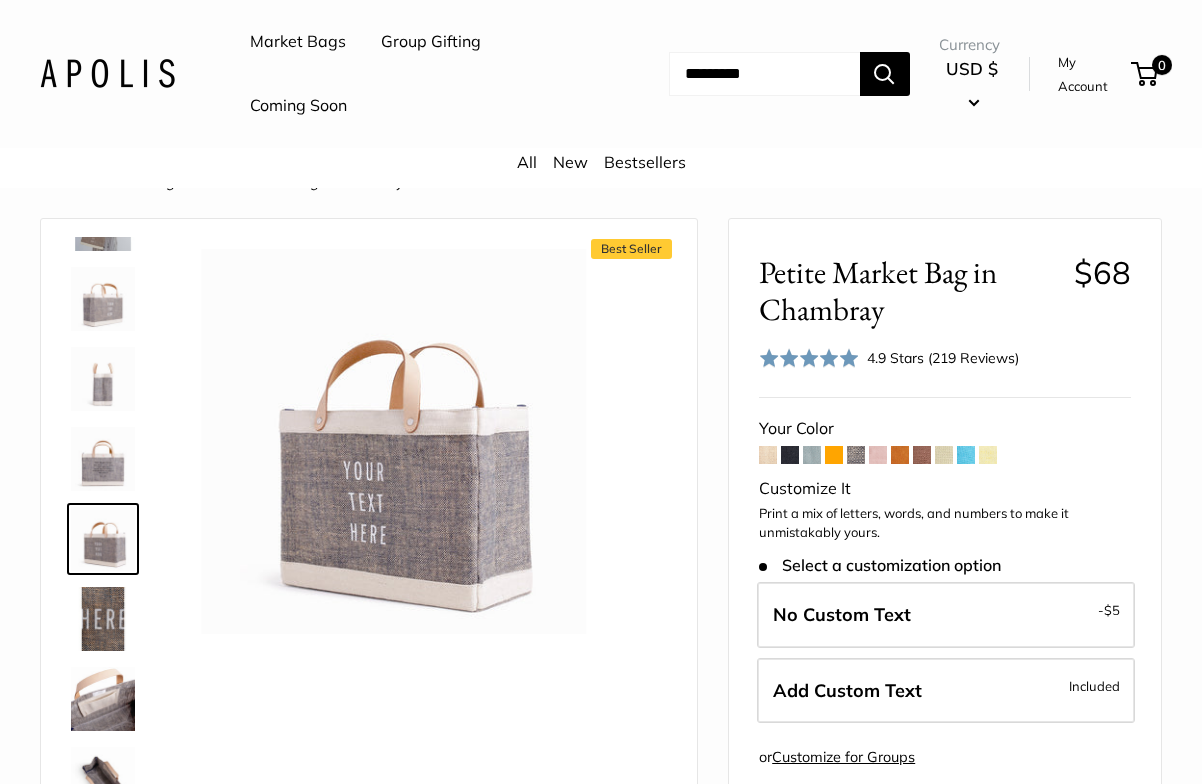 click at bounding box center (103, 619) 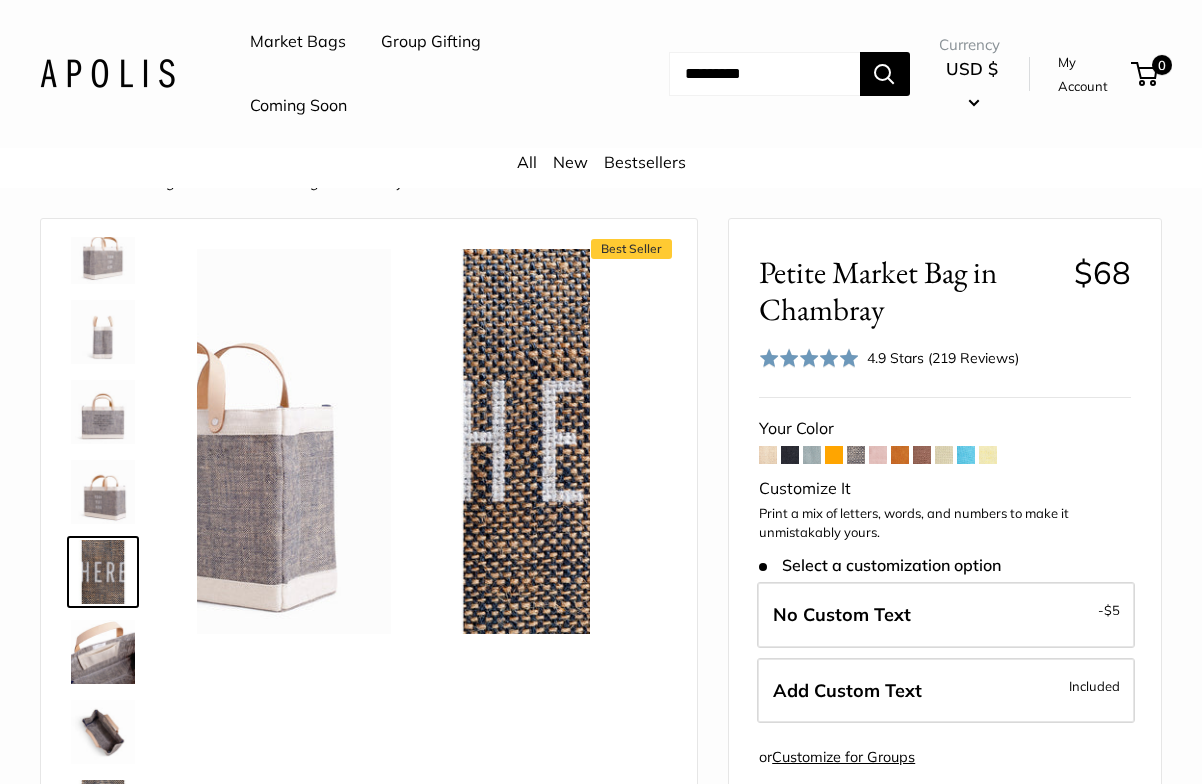 scroll, scrollTop: 222, scrollLeft: 0, axis: vertical 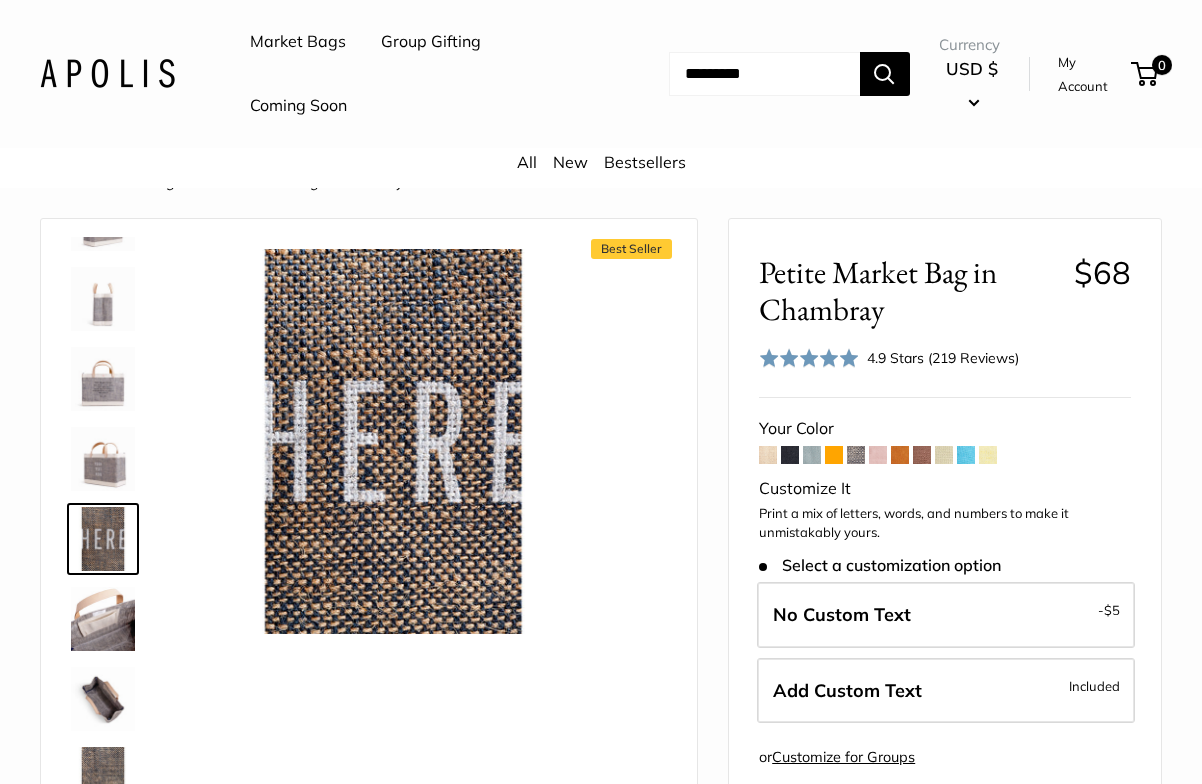 click at bounding box center [111, 537] 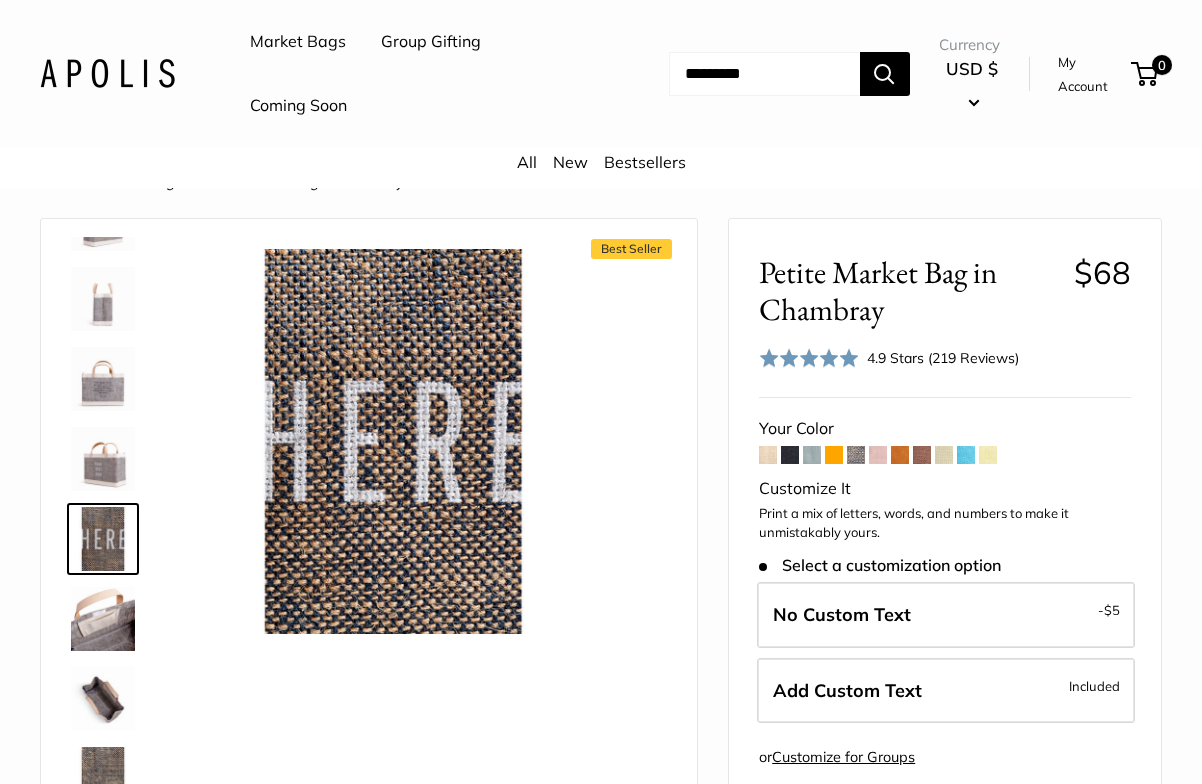 click at bounding box center (103, 699) 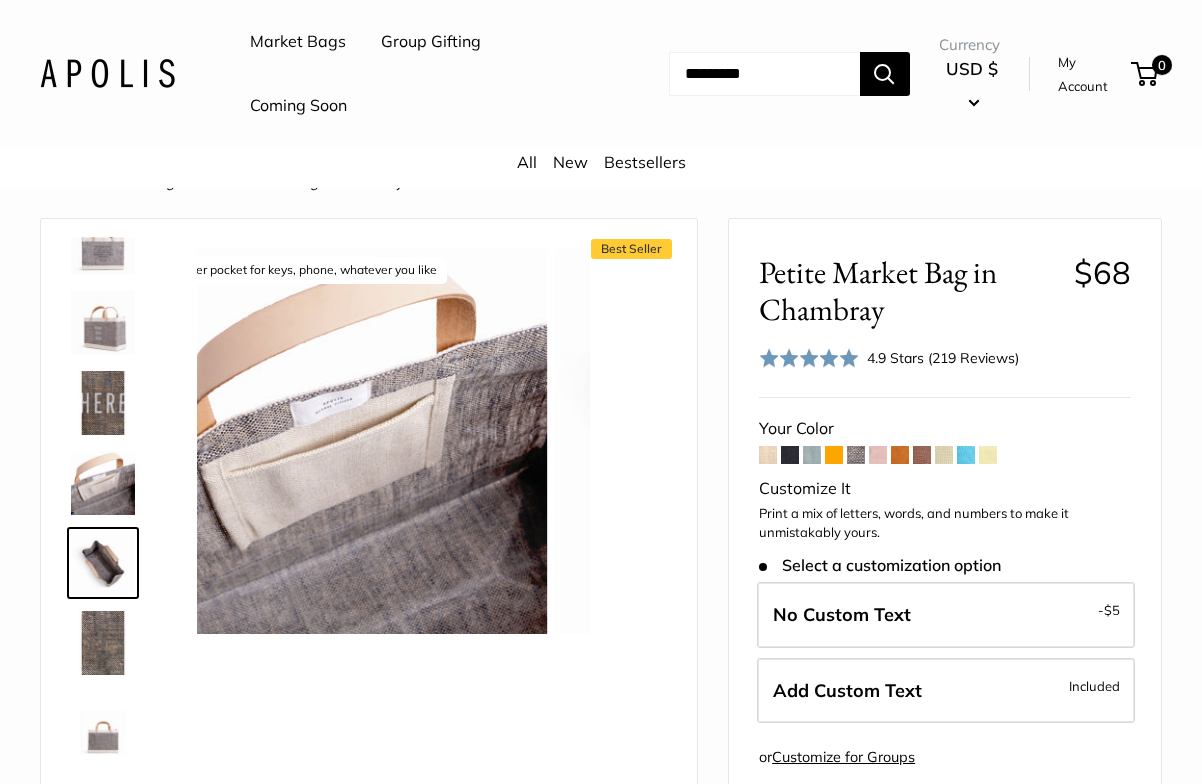 scroll, scrollTop: 368, scrollLeft: 0, axis: vertical 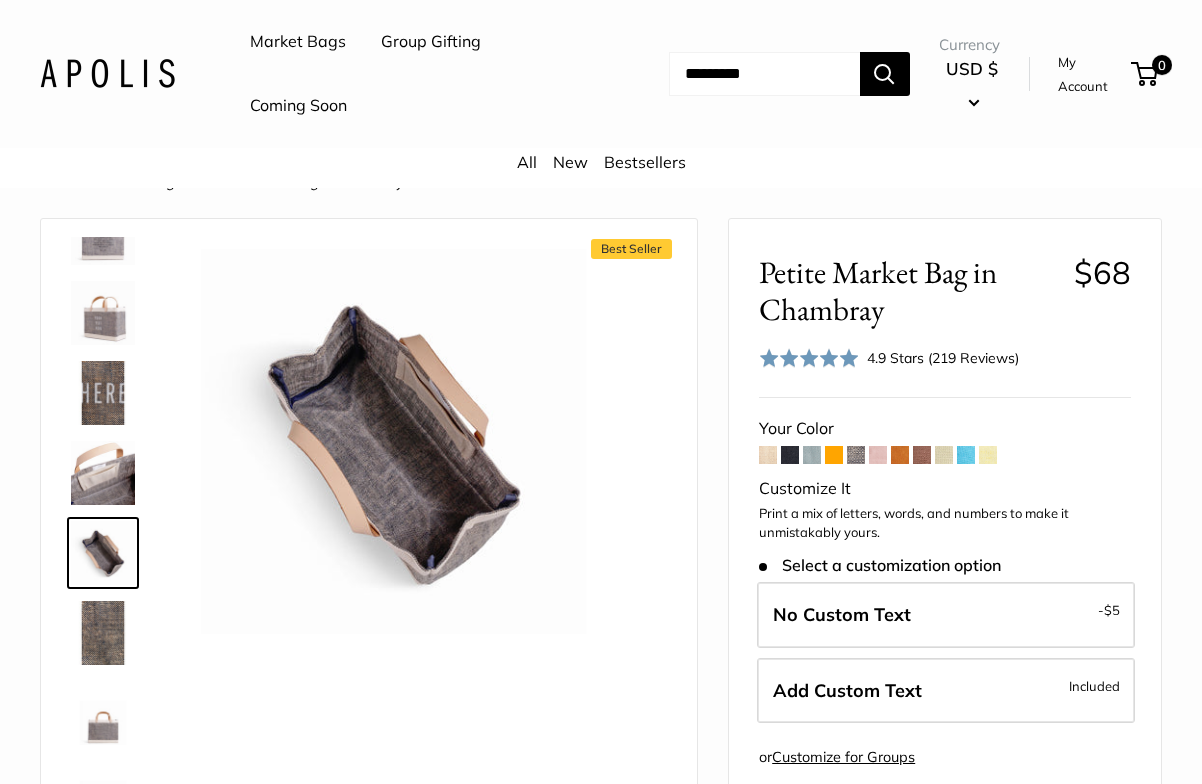 click at bounding box center [103, 713] 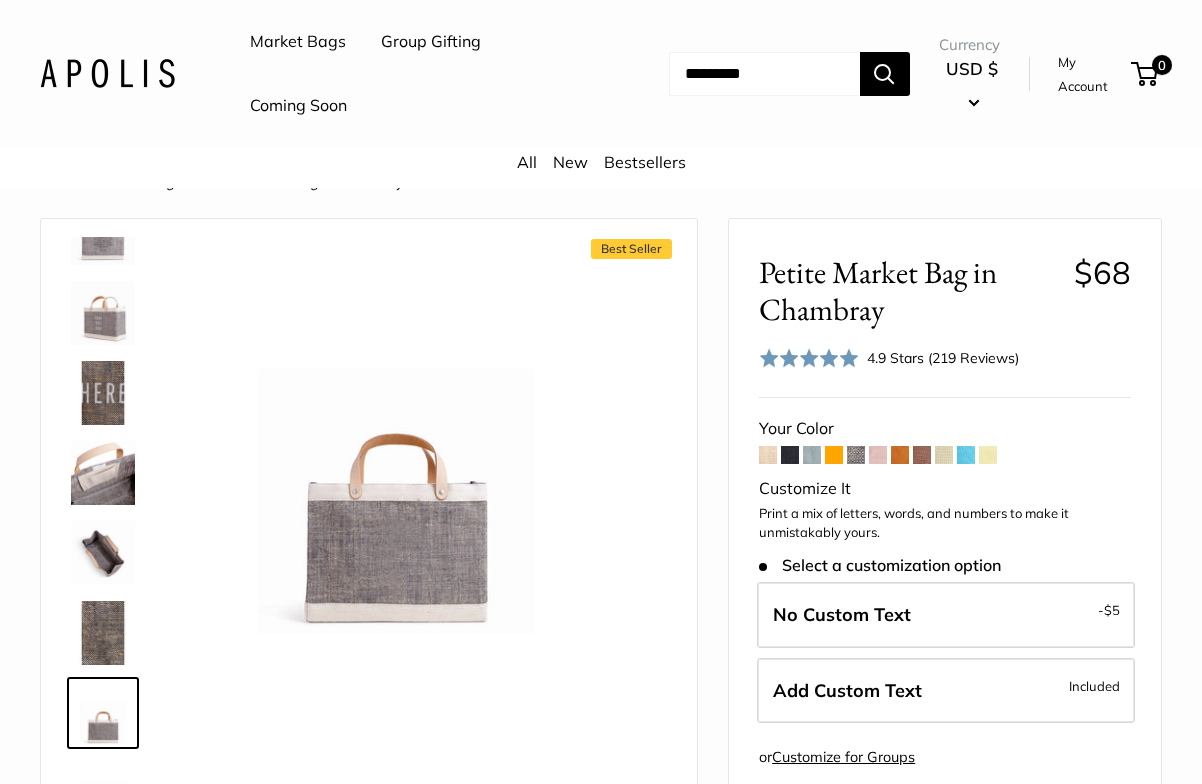click at bounding box center (103, 633) 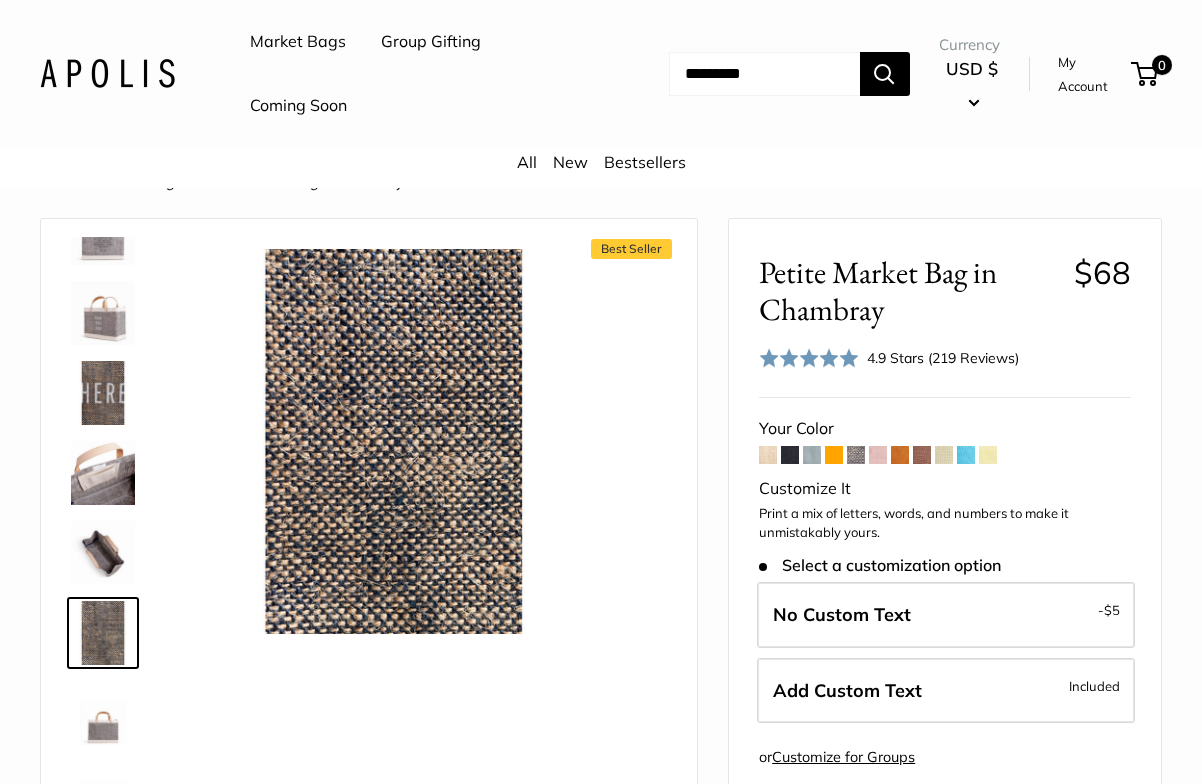 scroll, scrollTop: 0, scrollLeft: 0, axis: both 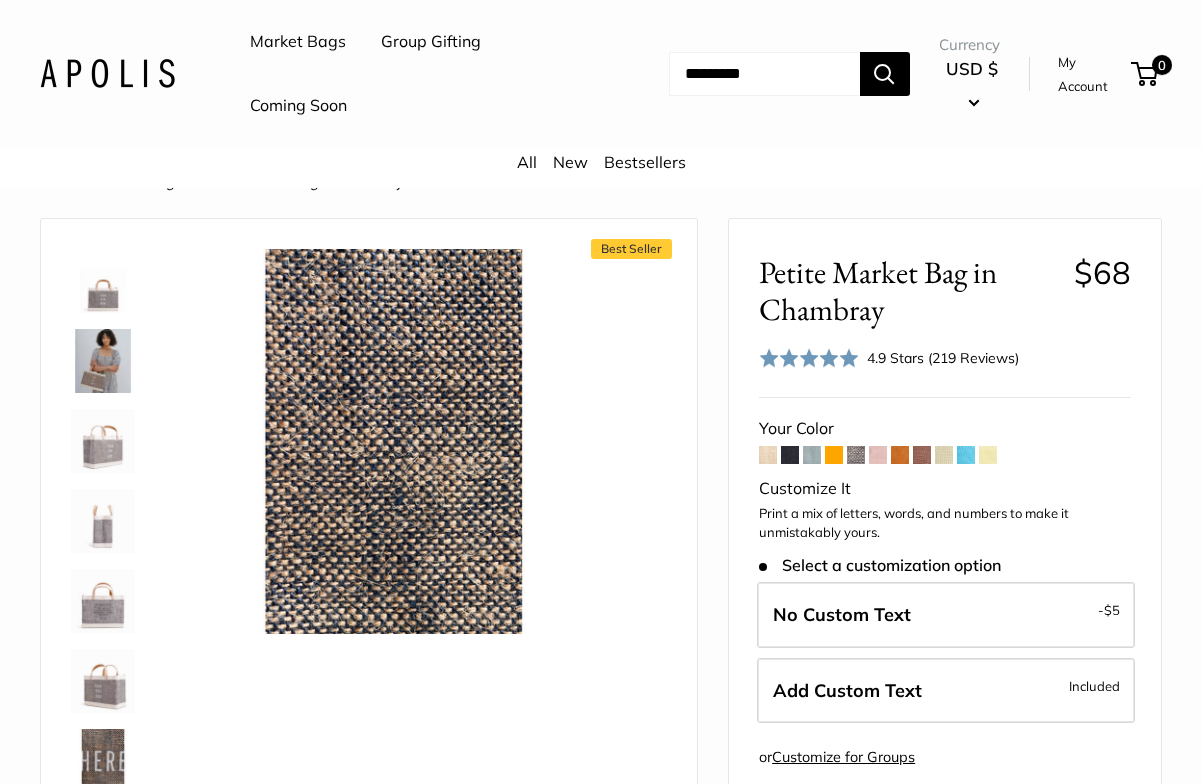 click at bounding box center (103, 281) 